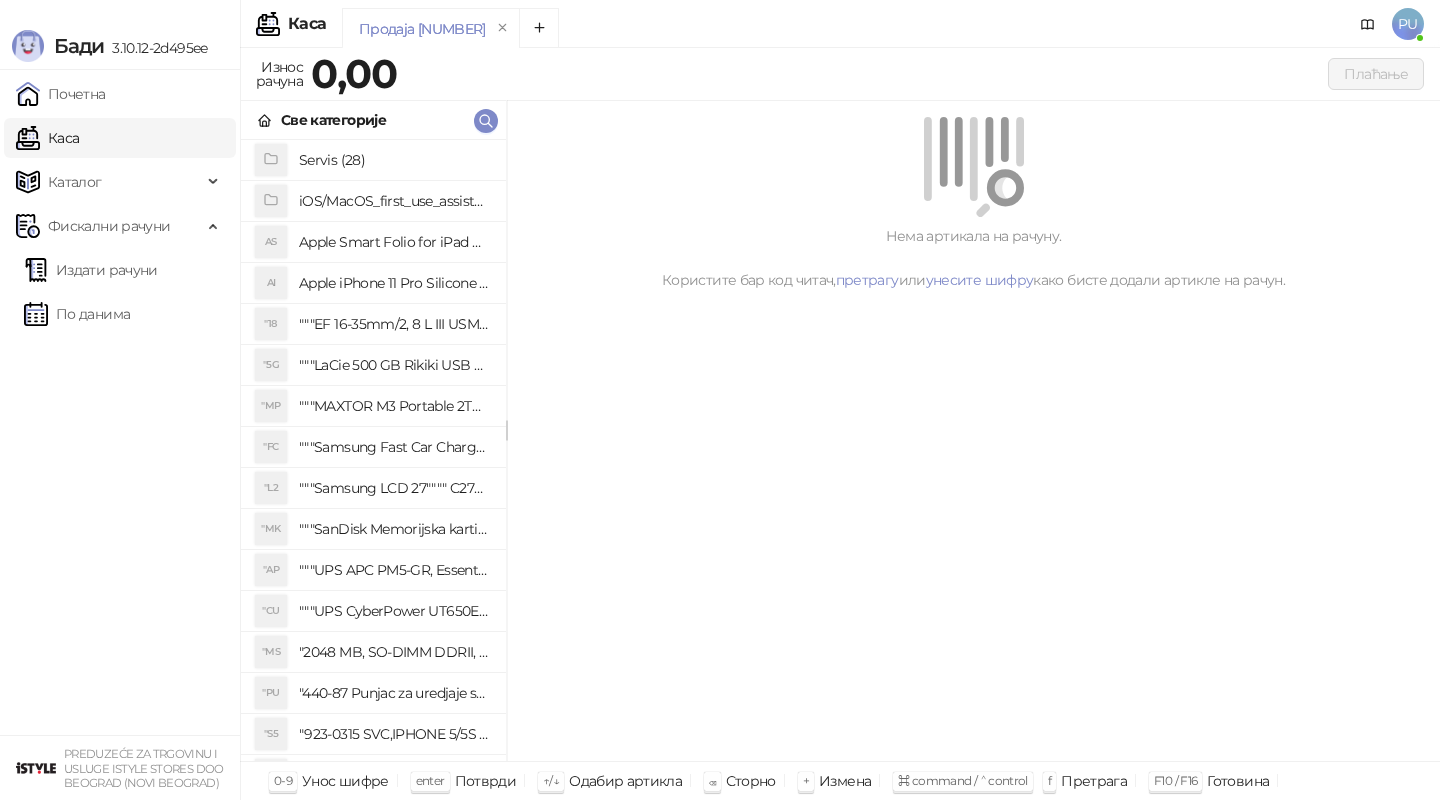 click 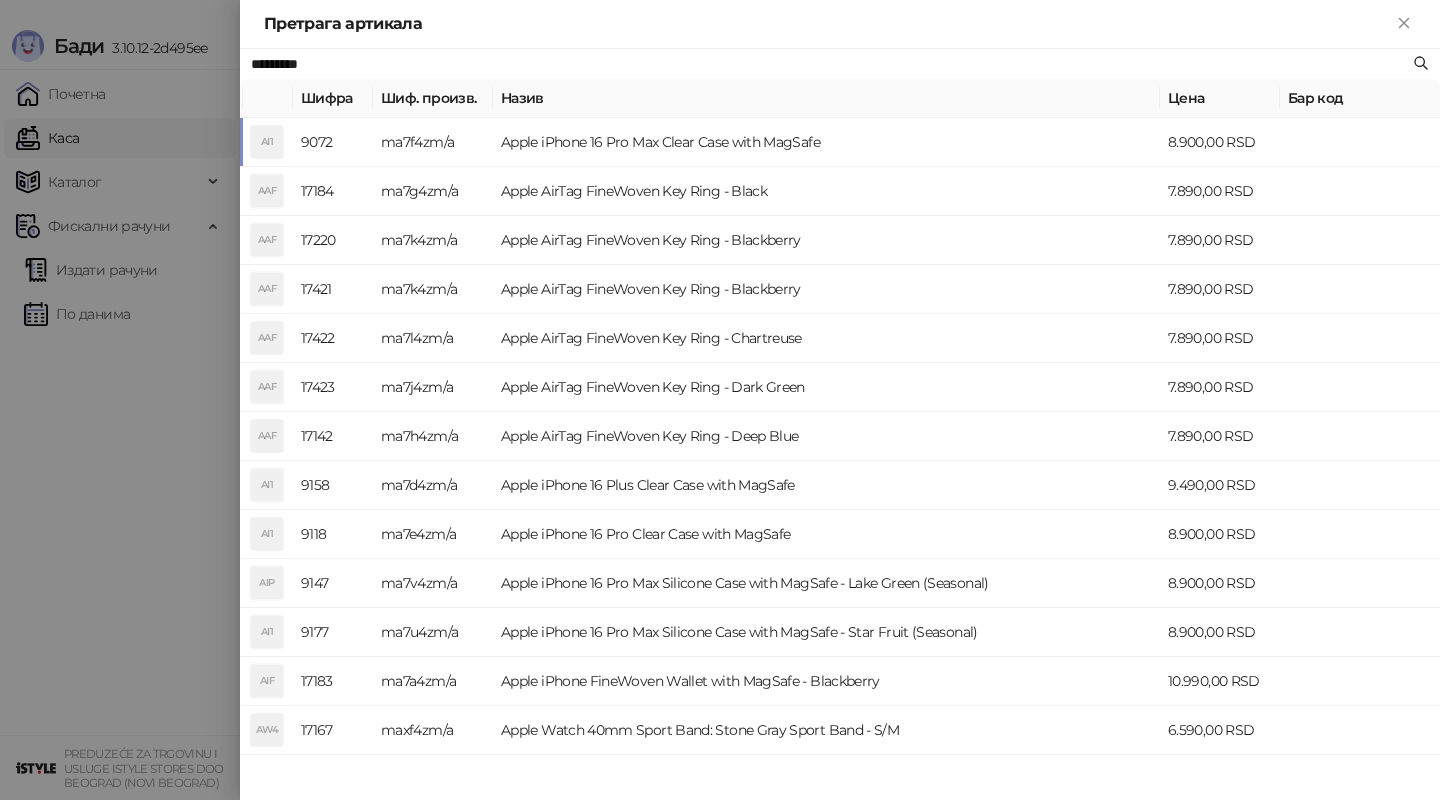 click on "Apple iPhone 16 Pro Max Clear Case with MagSafe" at bounding box center [826, 142] 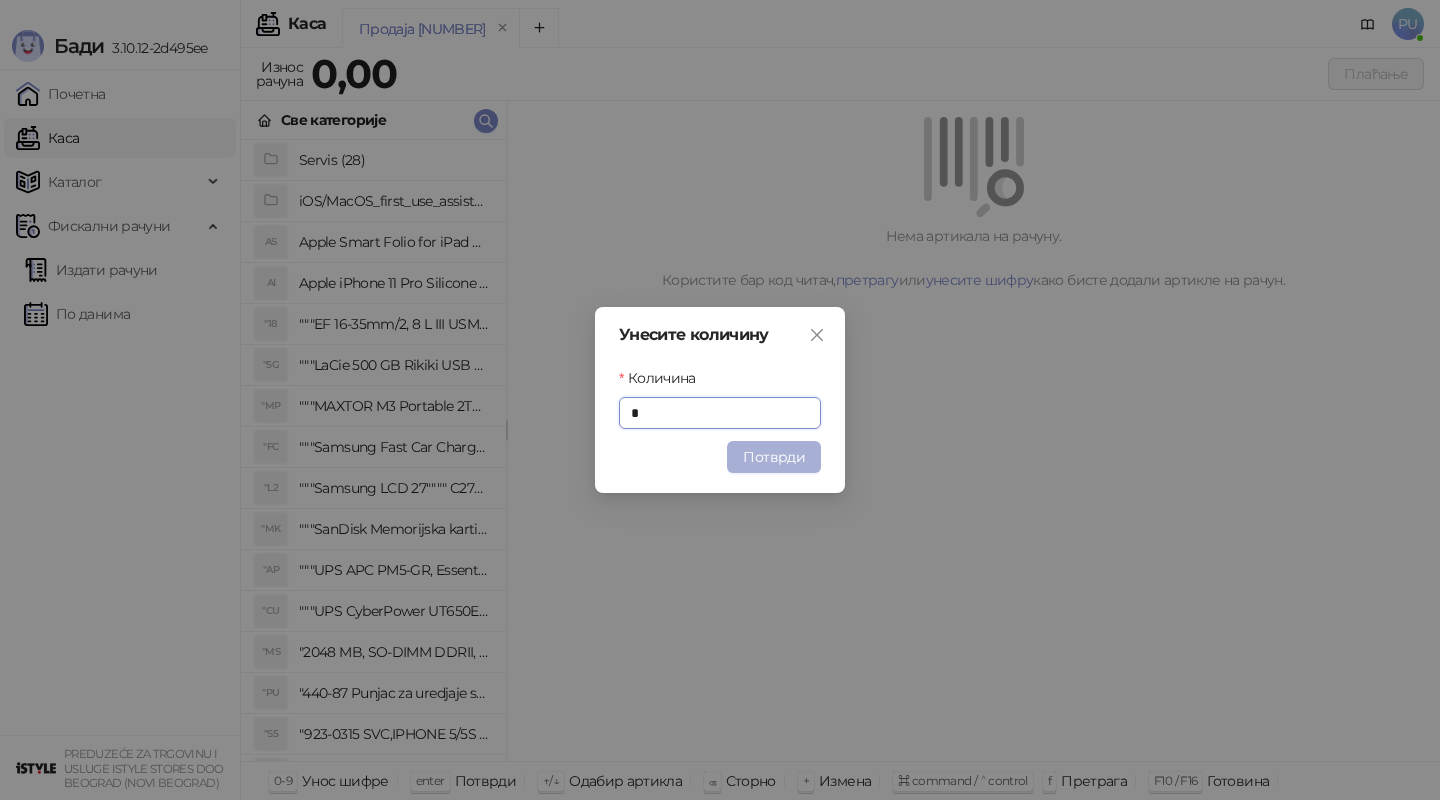 click on "Потврди" at bounding box center (774, 457) 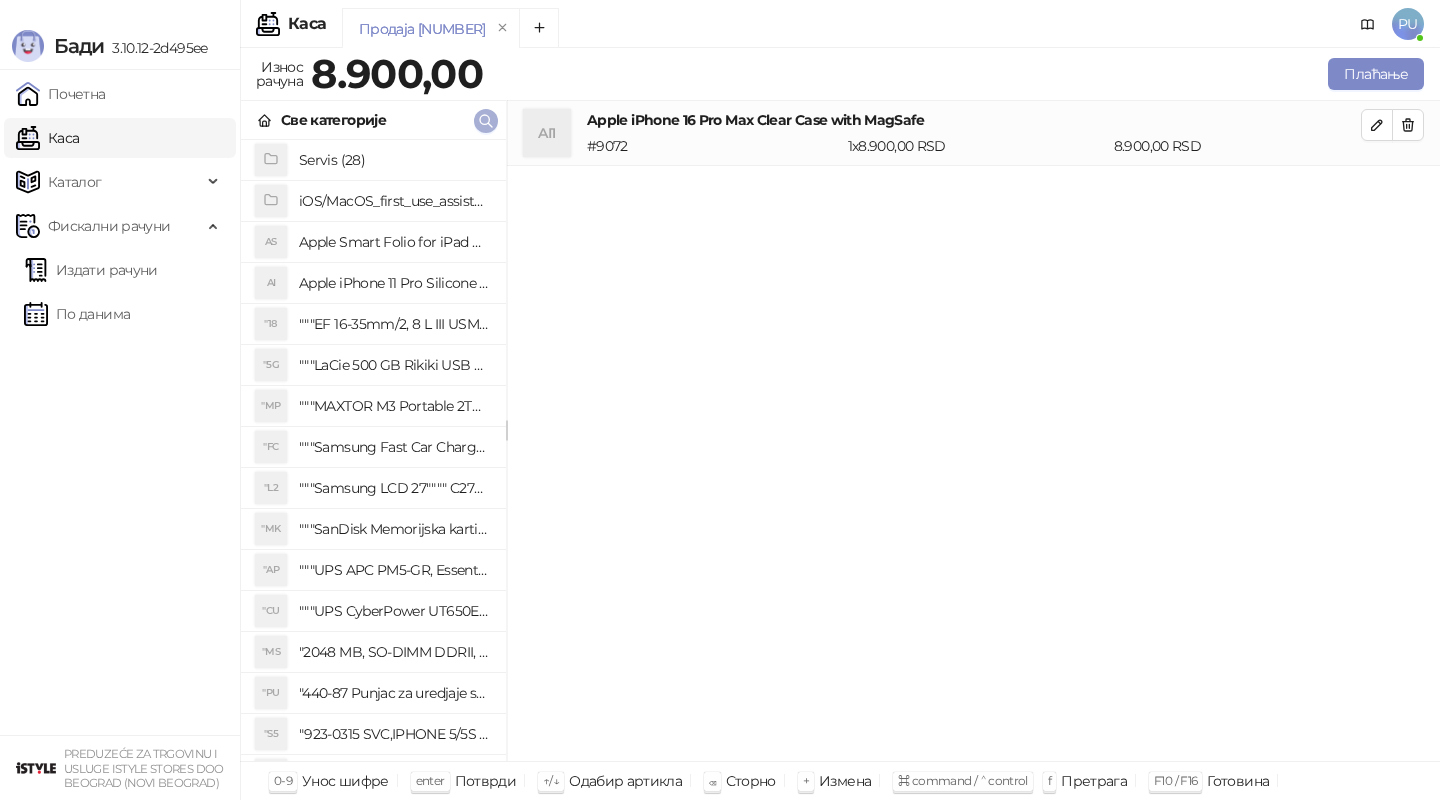 click 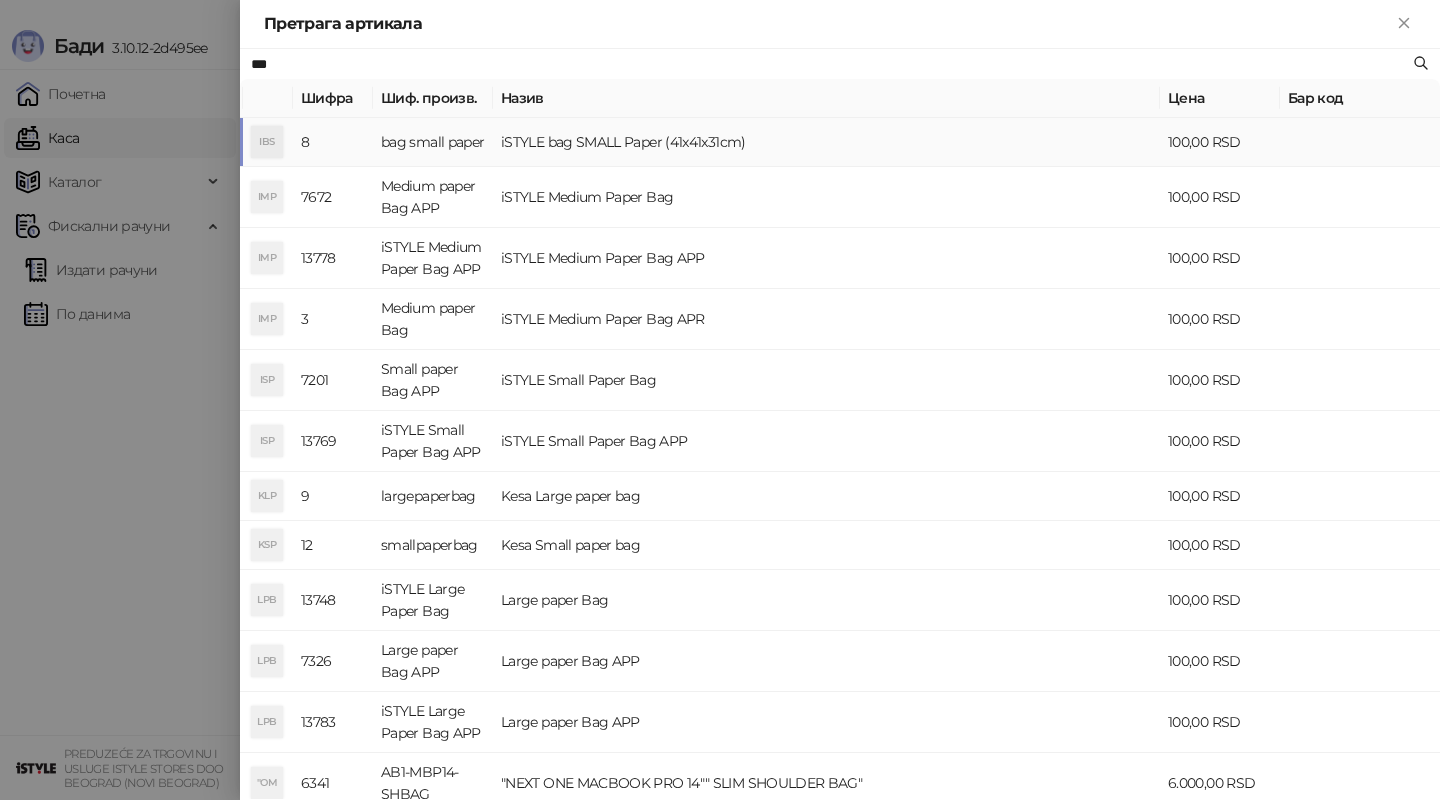 type on "***" 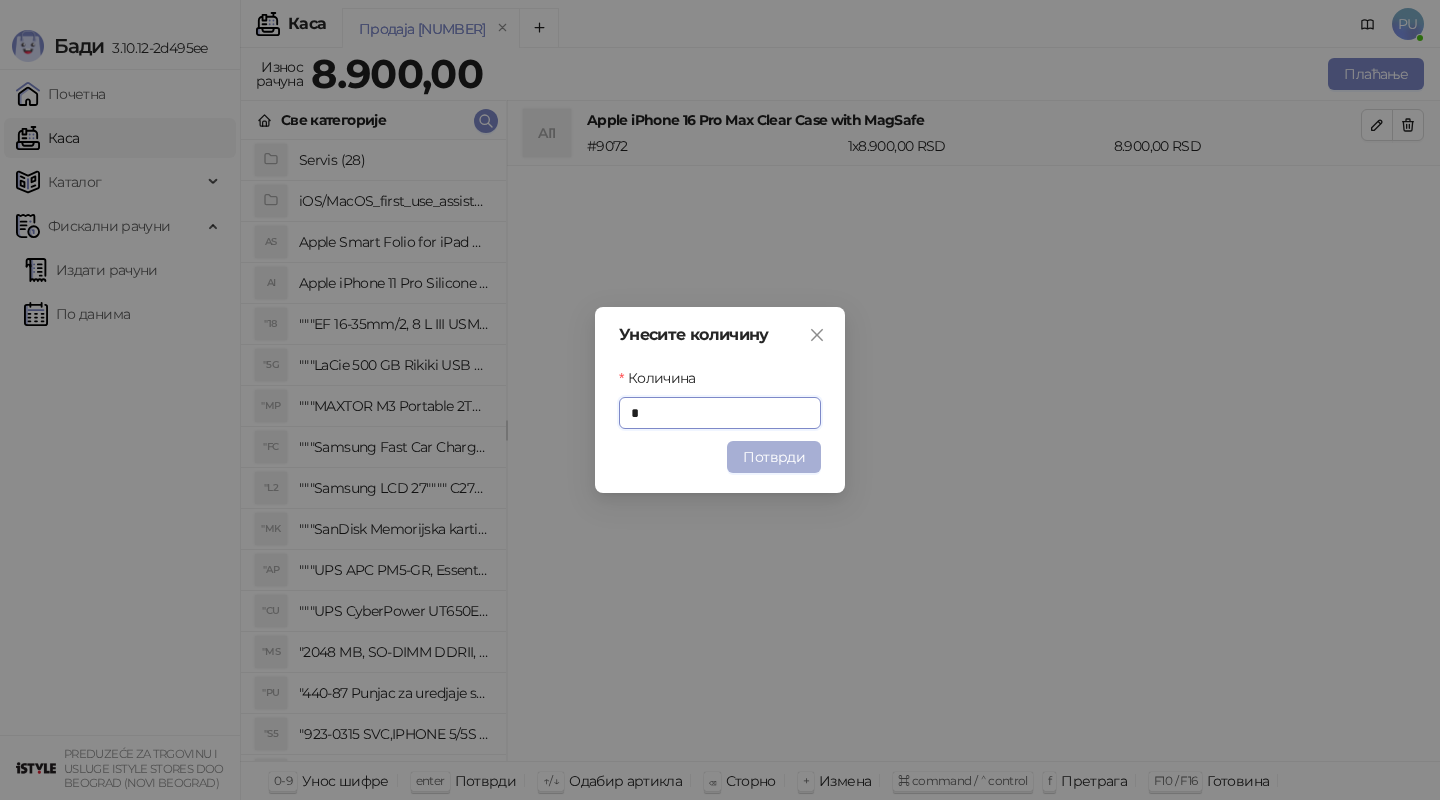 click on "Потврди" at bounding box center [774, 457] 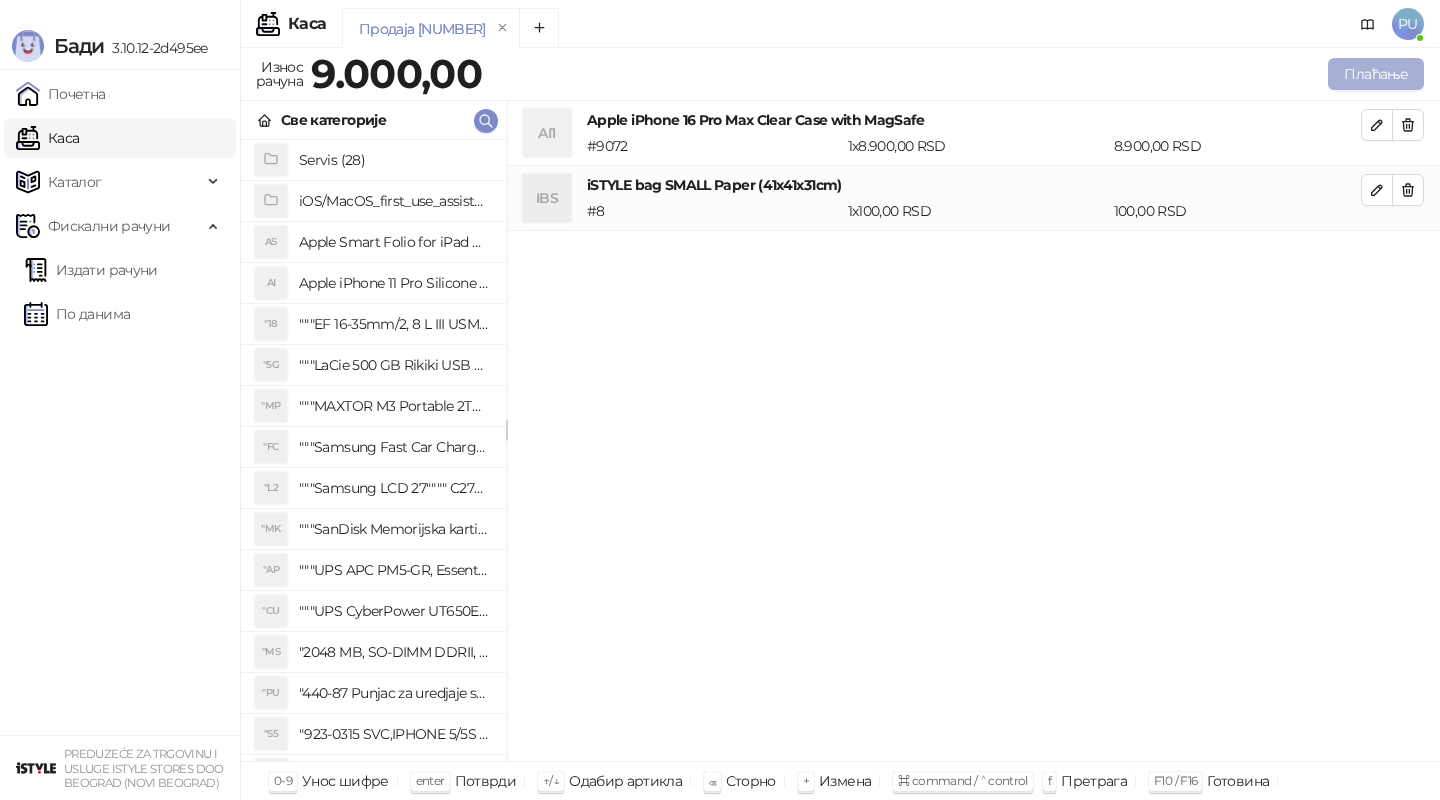 click on "Плаћање" at bounding box center [1376, 74] 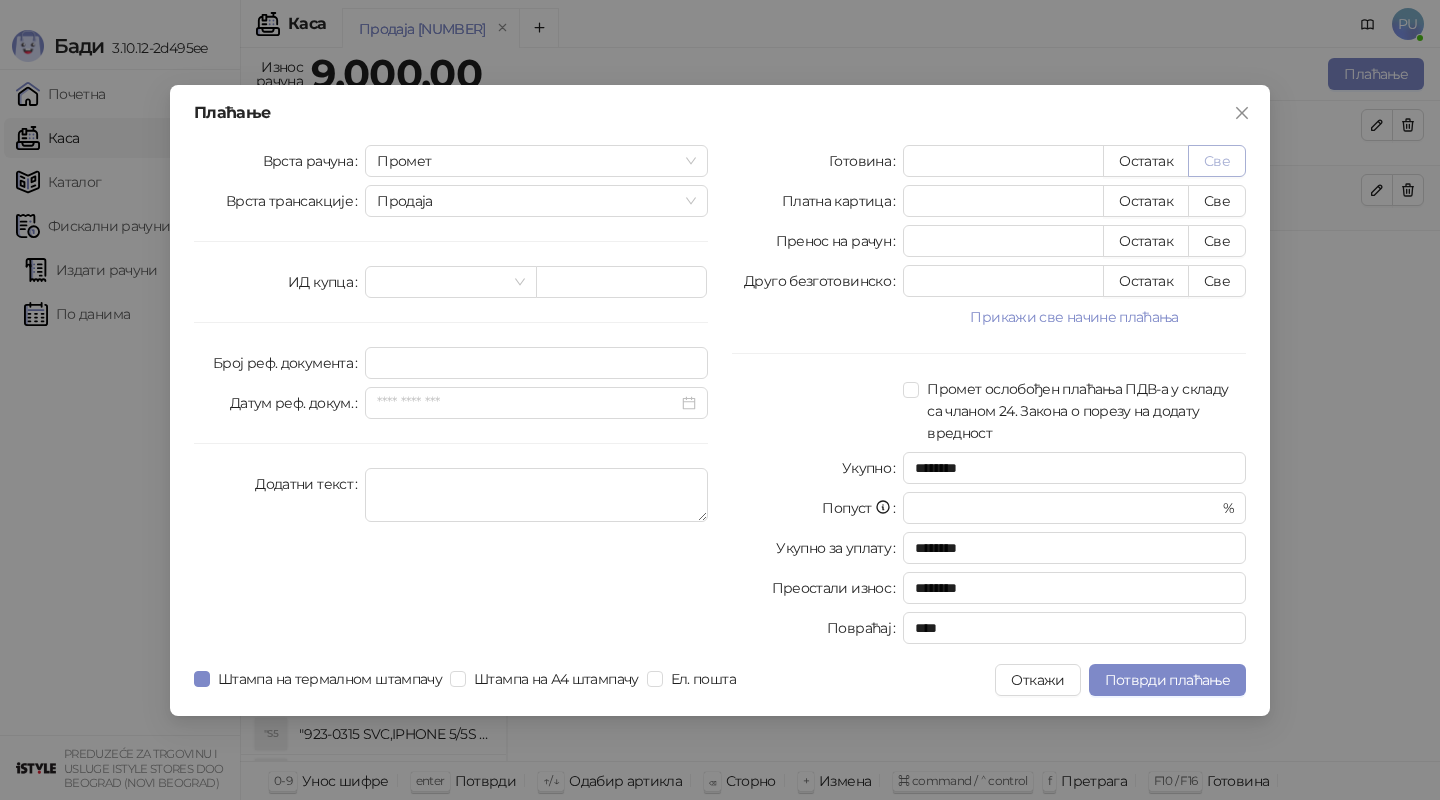 click on "Све" at bounding box center [1217, 161] 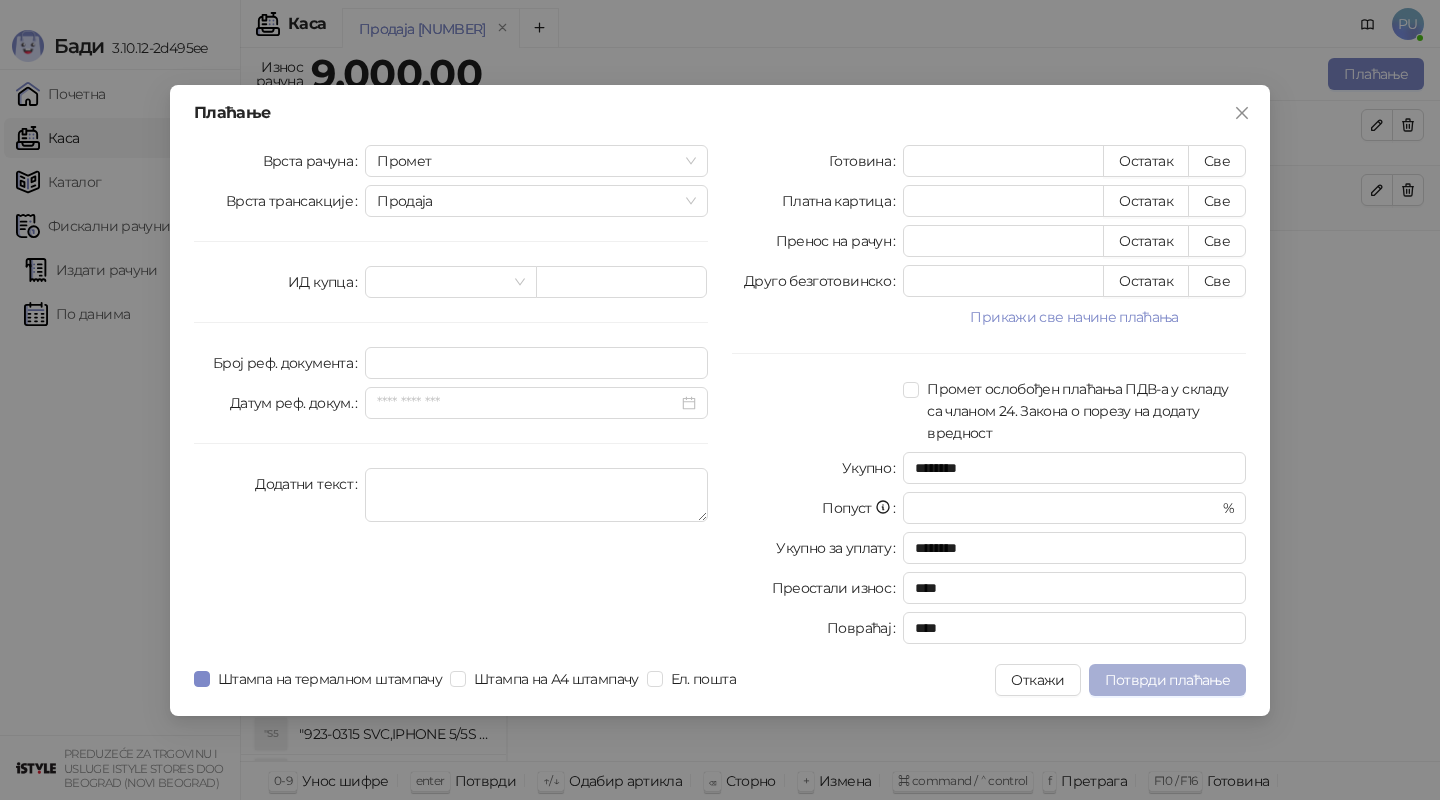click on "Потврди плаћање" at bounding box center (1167, 680) 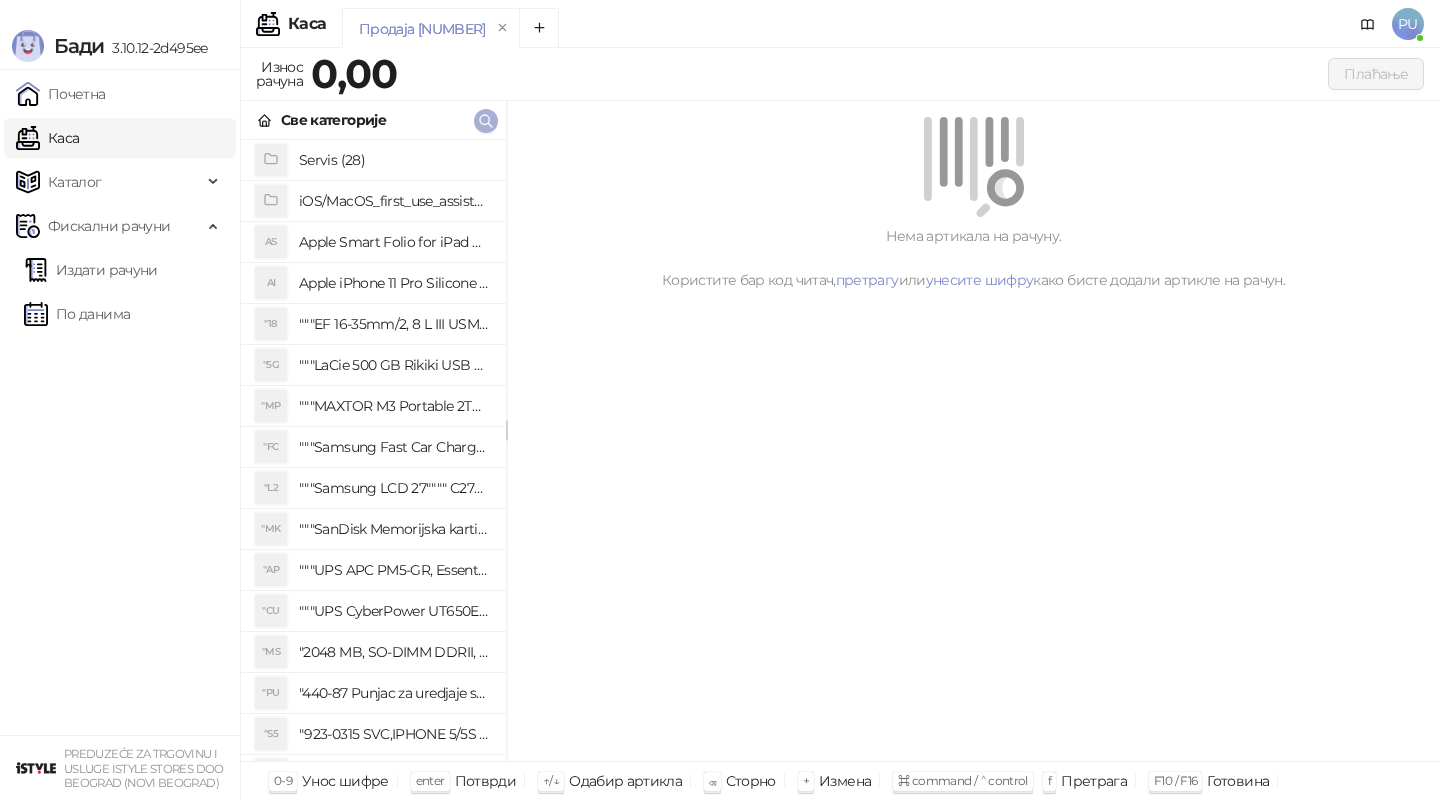 click 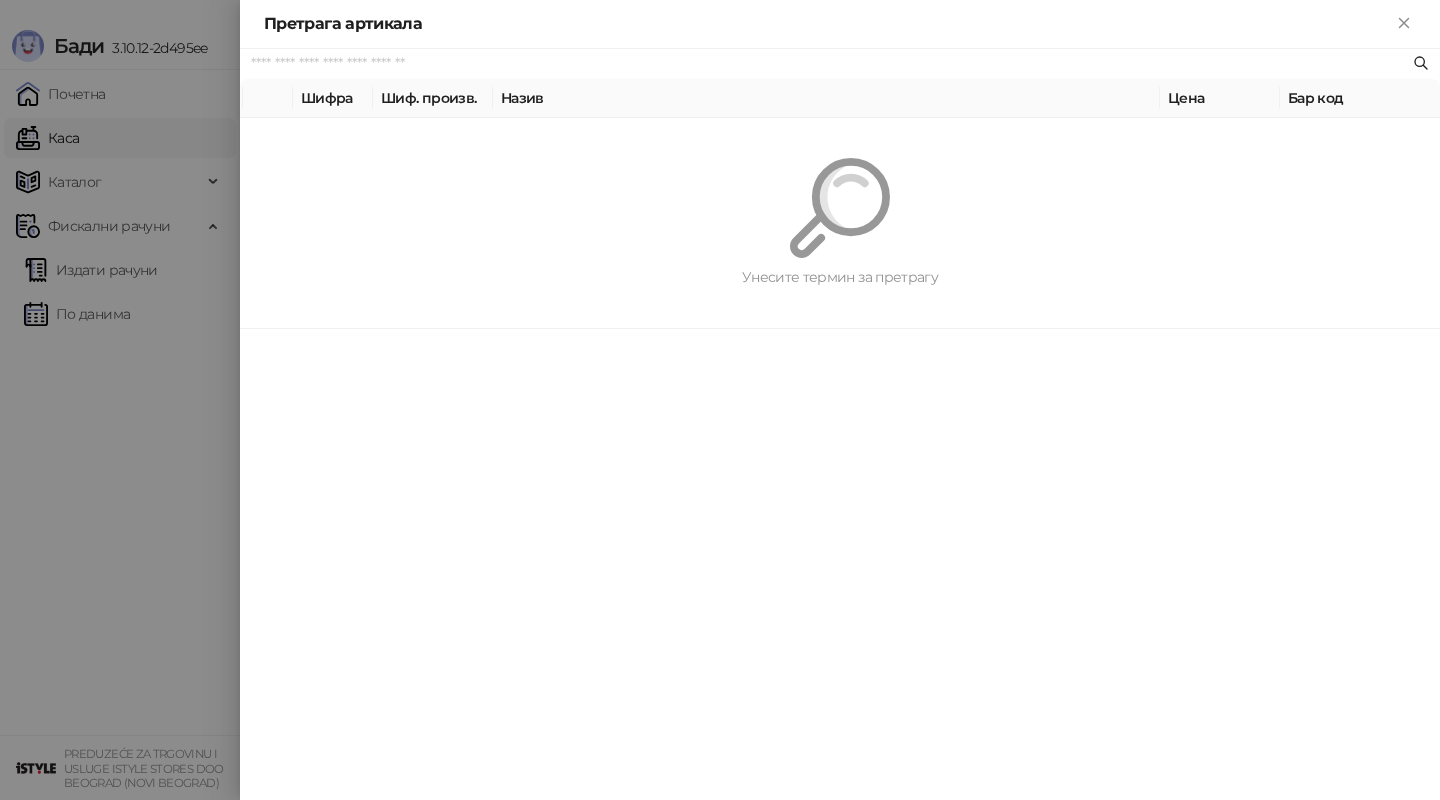 paste on "**********" 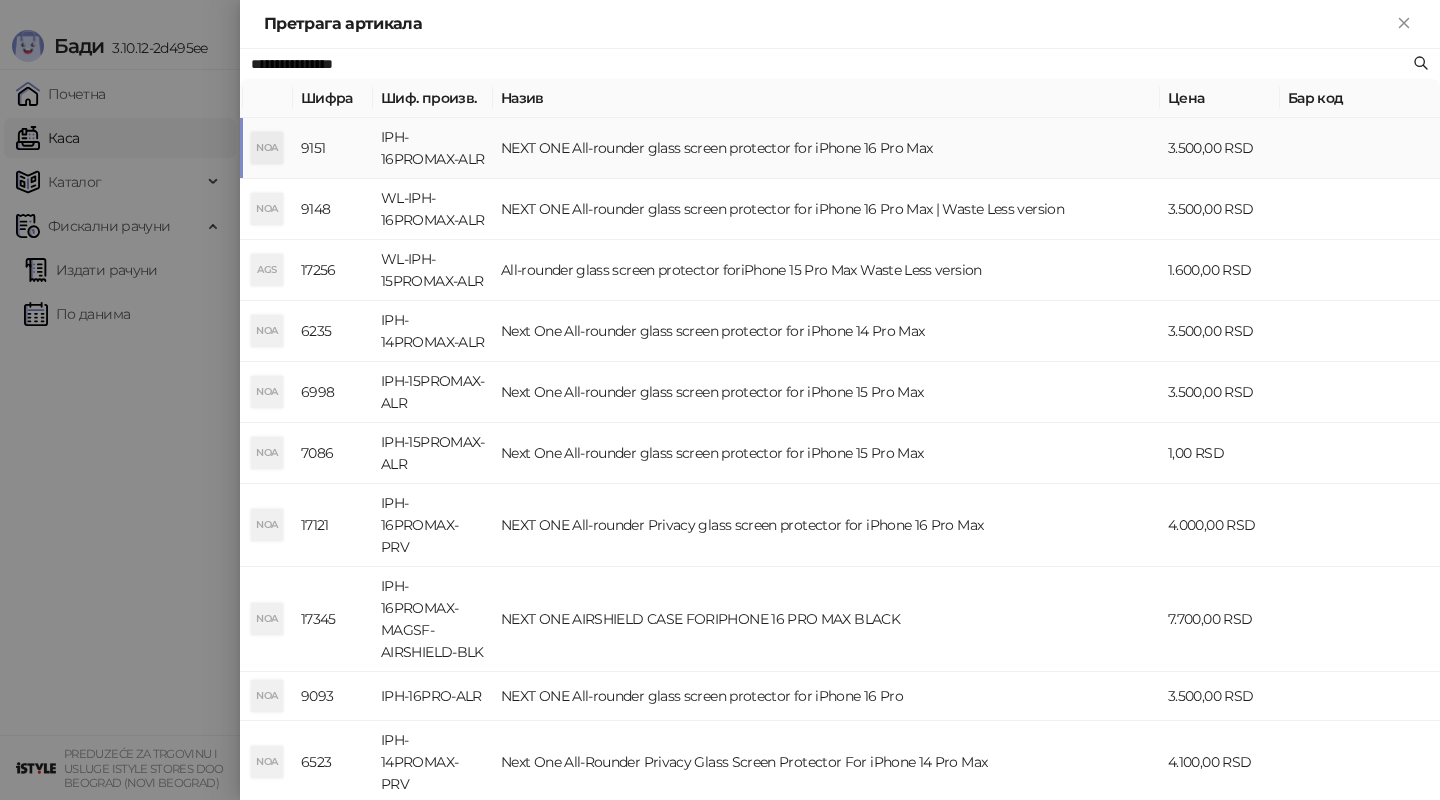 click on "NEXT ONE All-rounder glass screen protector for iPhone 16 Pro Max" at bounding box center (826, 148) 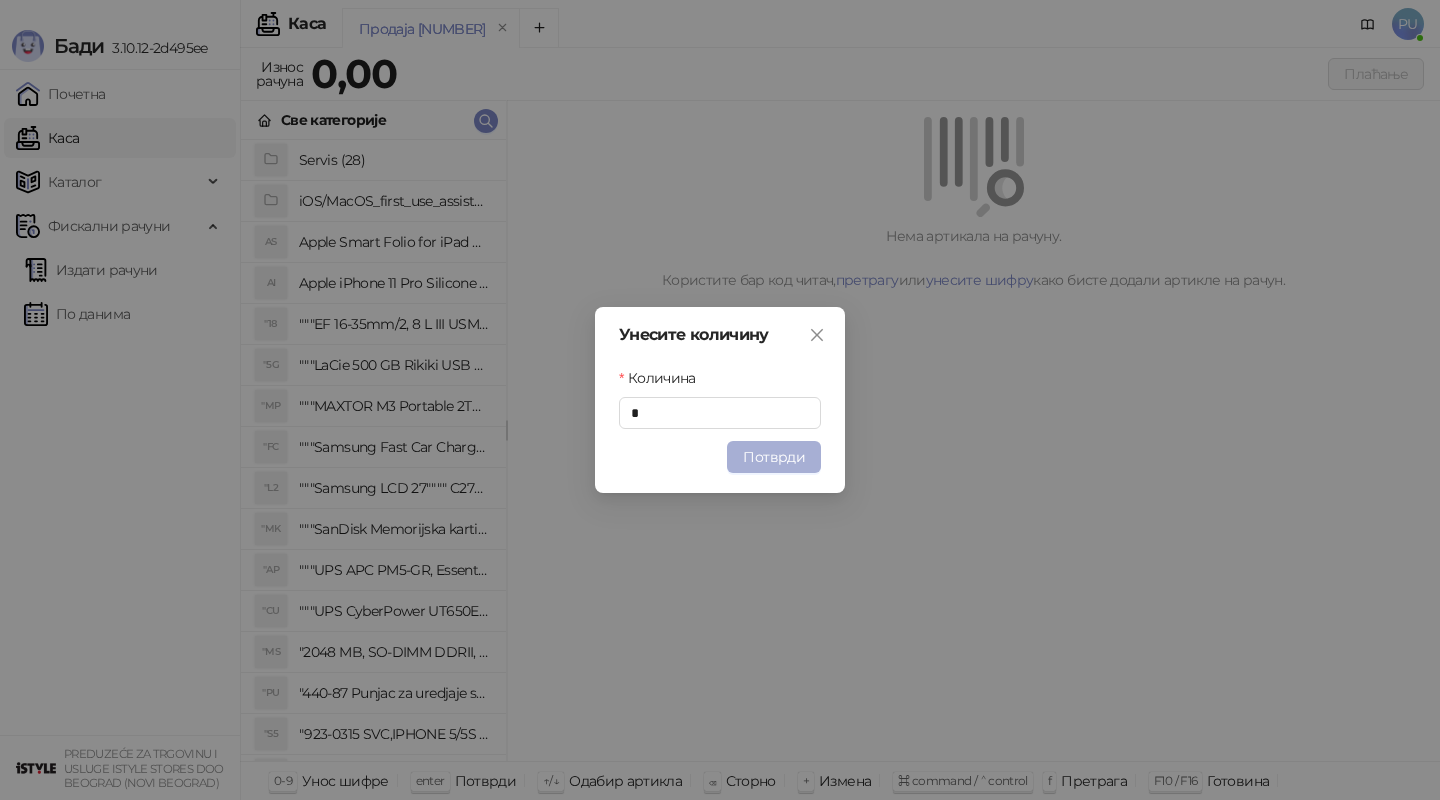 click on "Потврди" at bounding box center [774, 457] 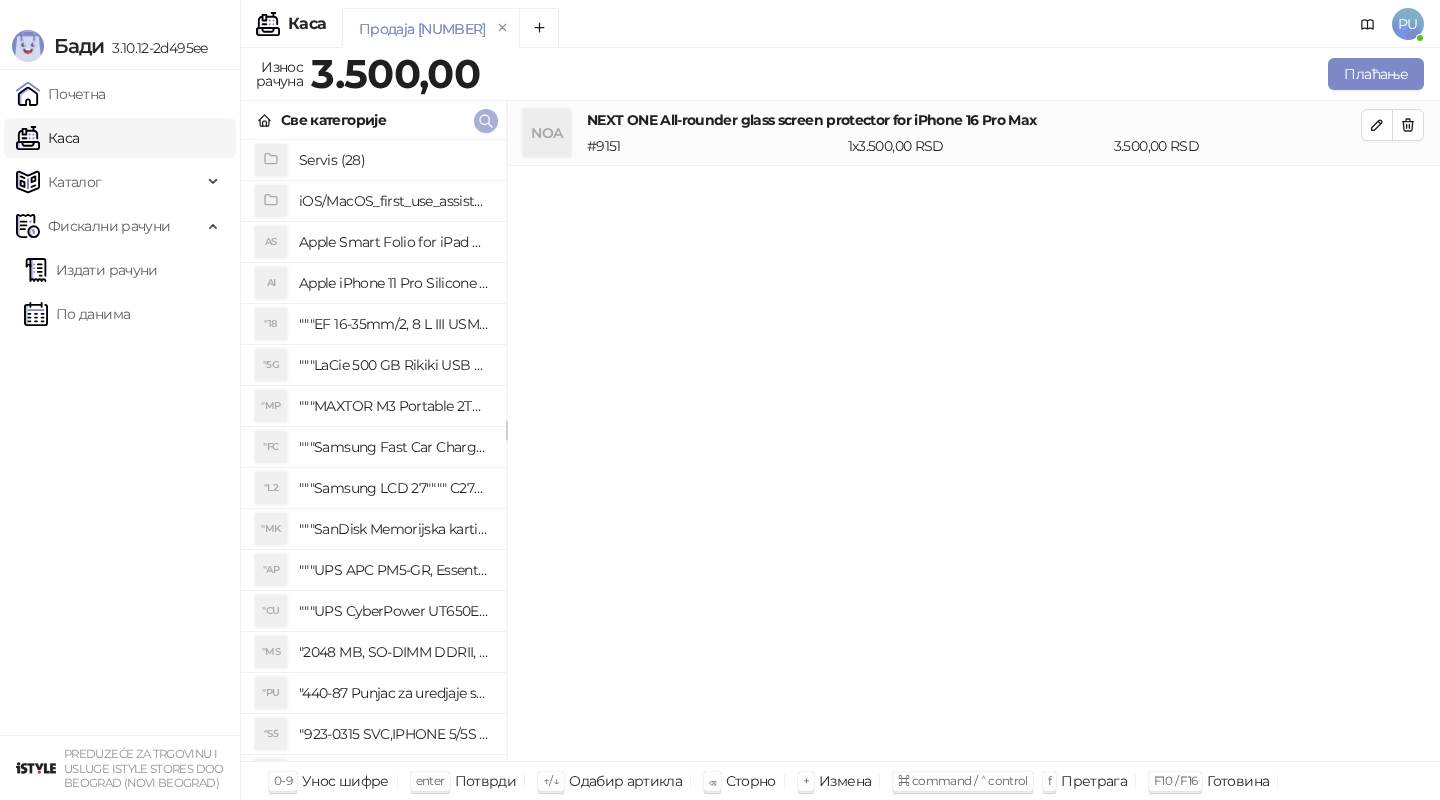 click 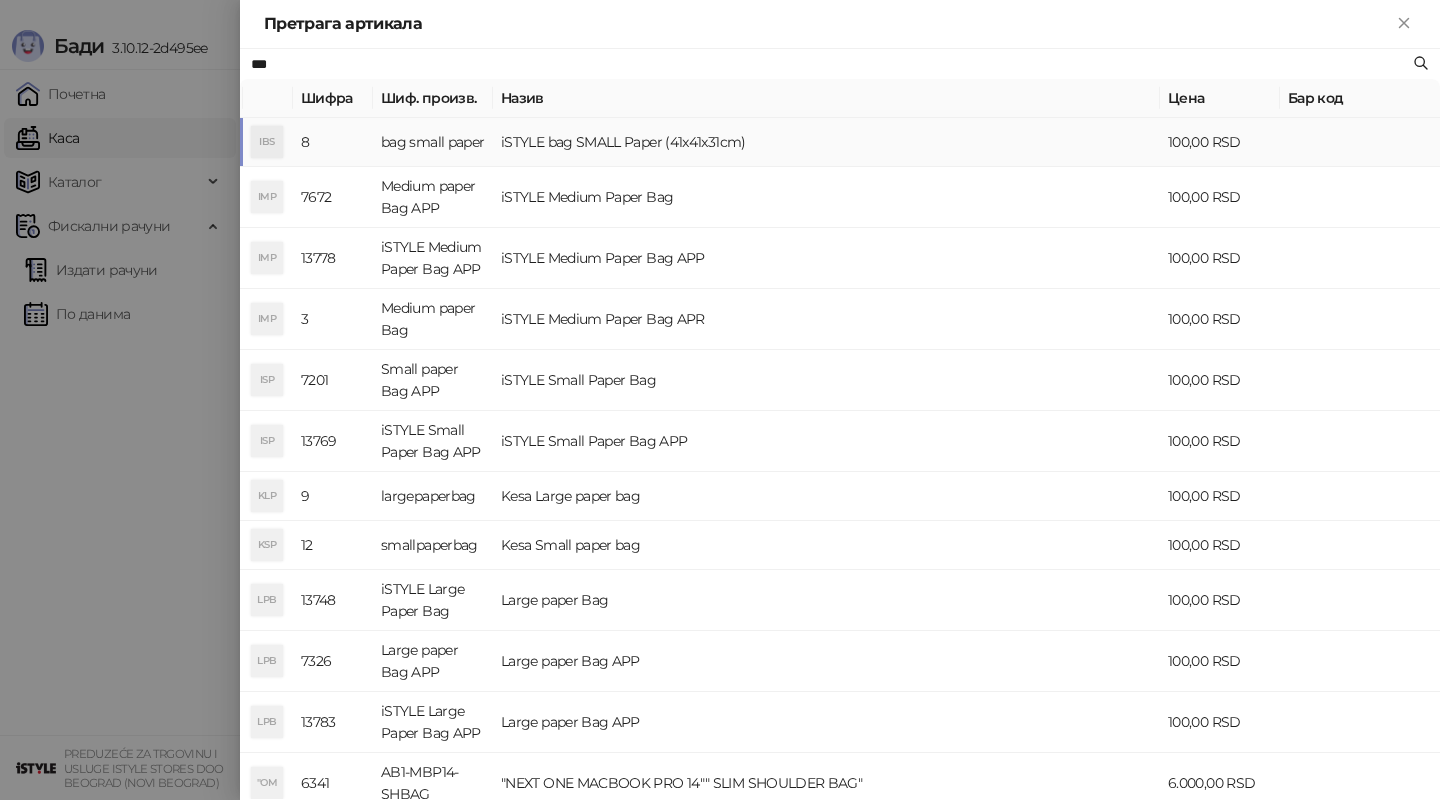 click on "iSTYLE bag SMALL Paper (41x41x31cm)" at bounding box center (826, 142) 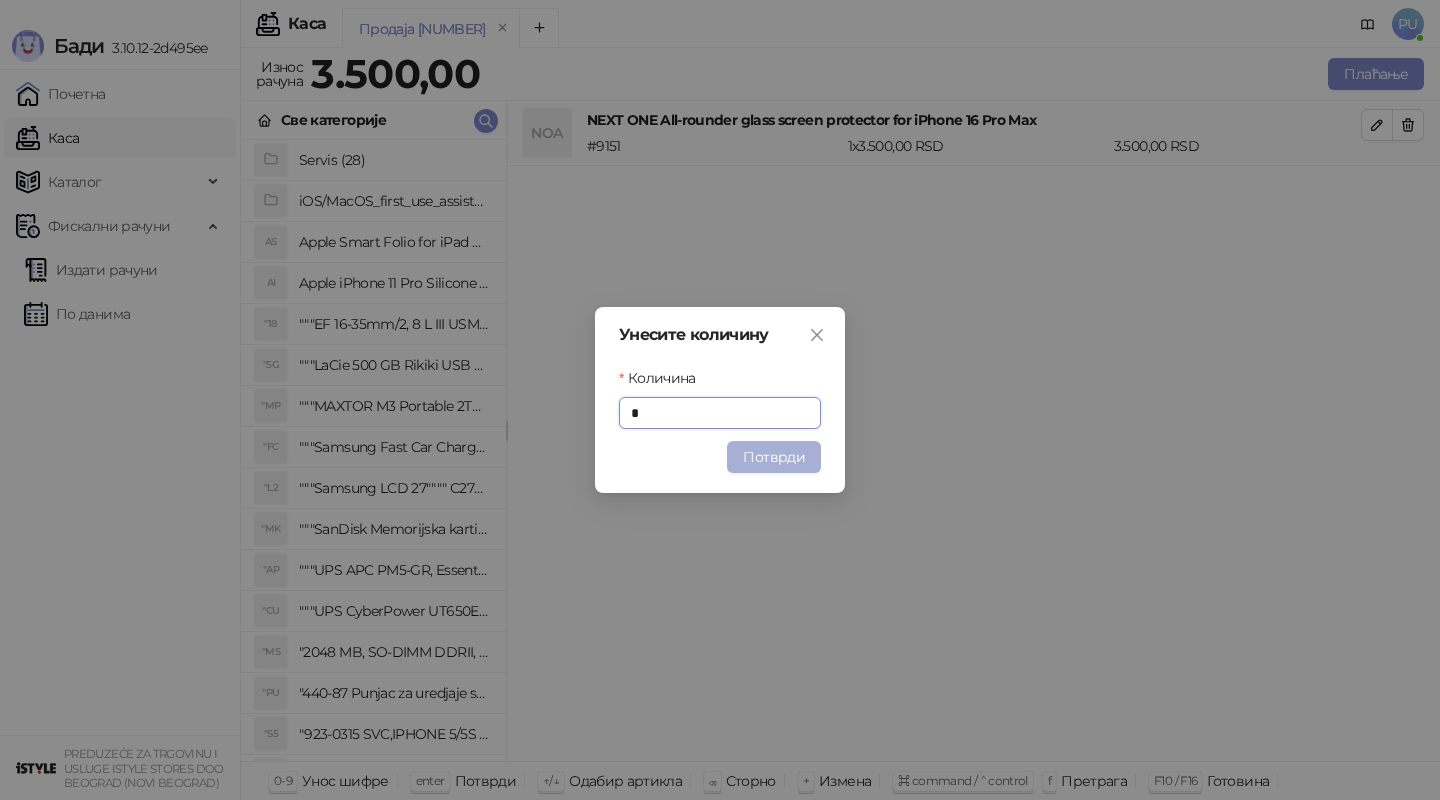 click on "Потврди" at bounding box center [774, 457] 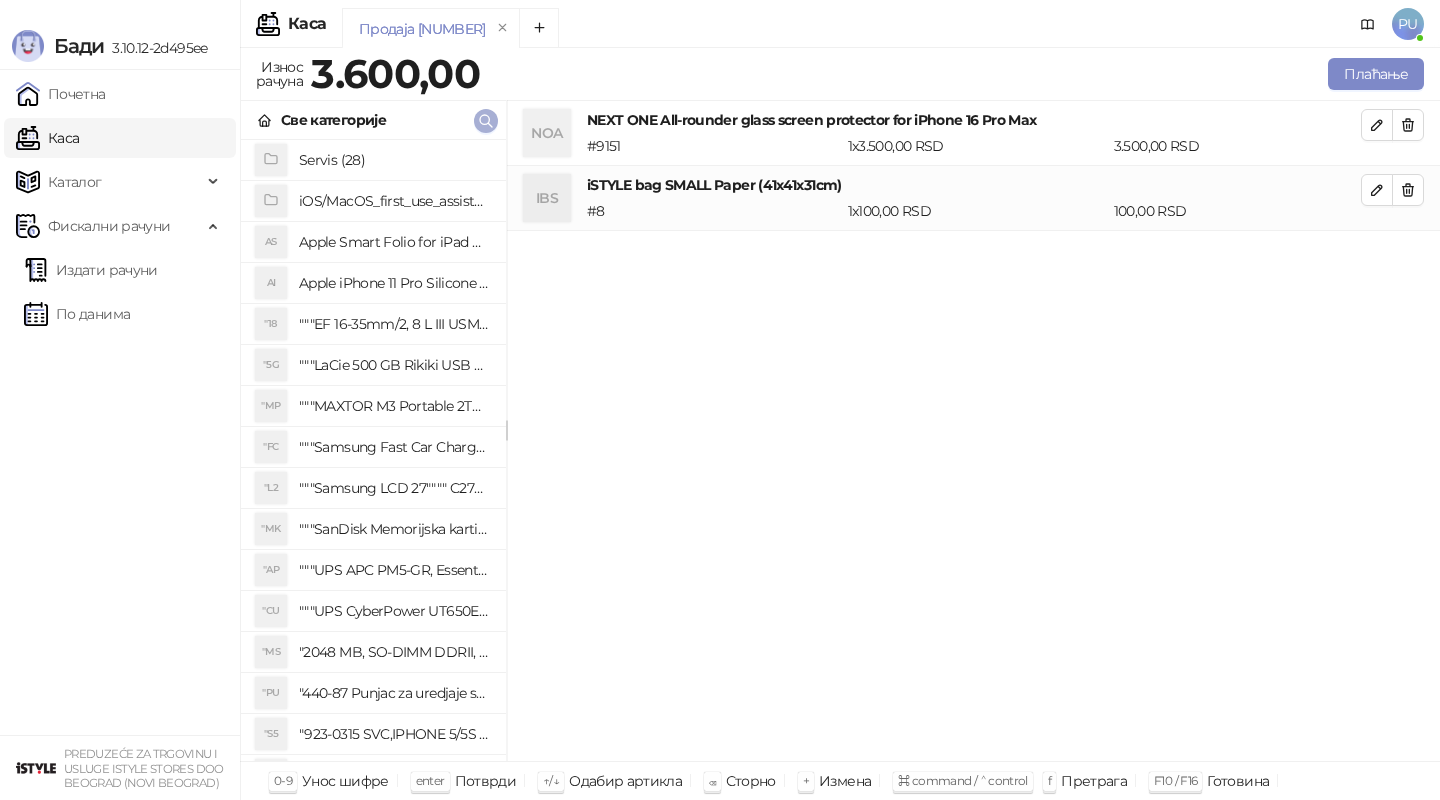 click 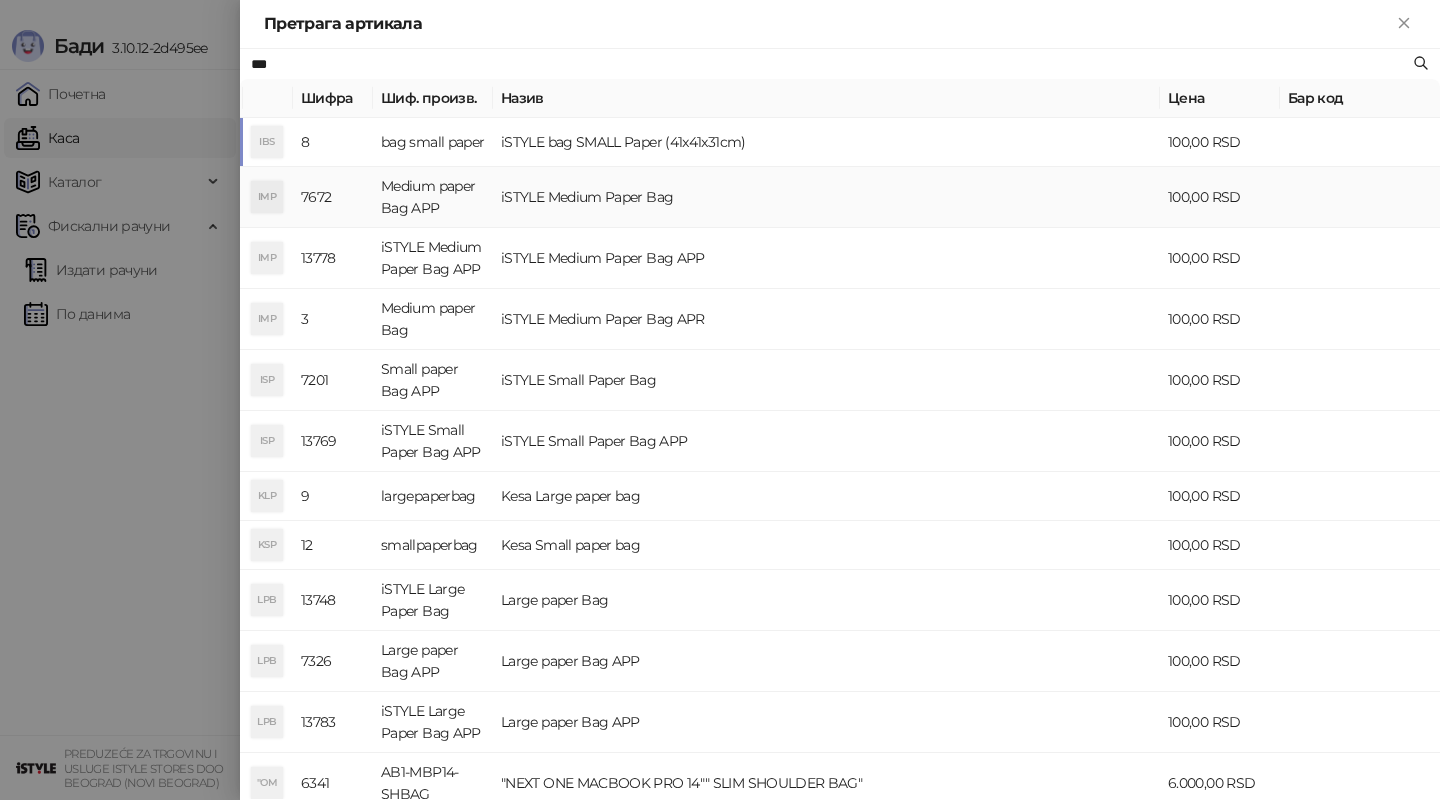 paste on "**********" 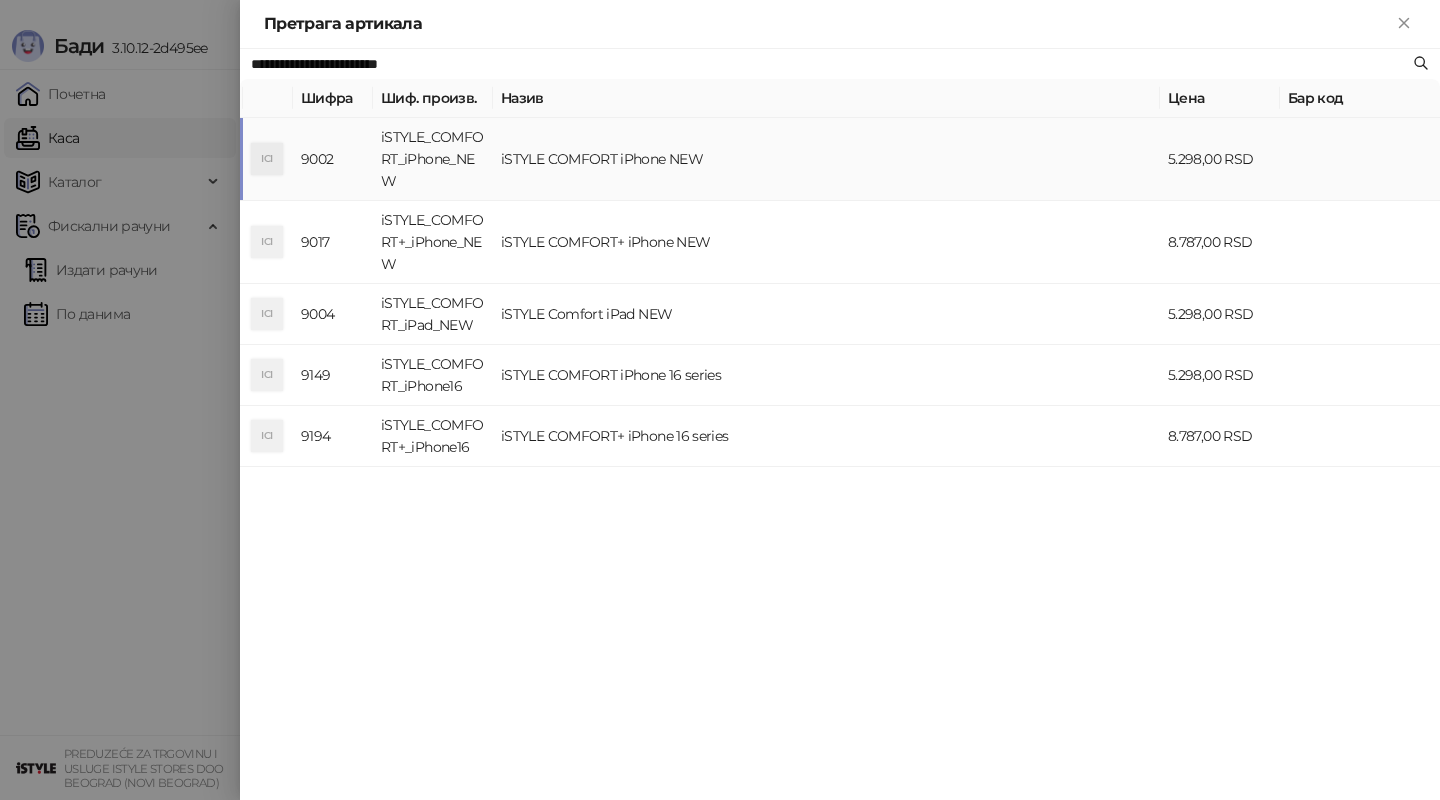 type on "**********" 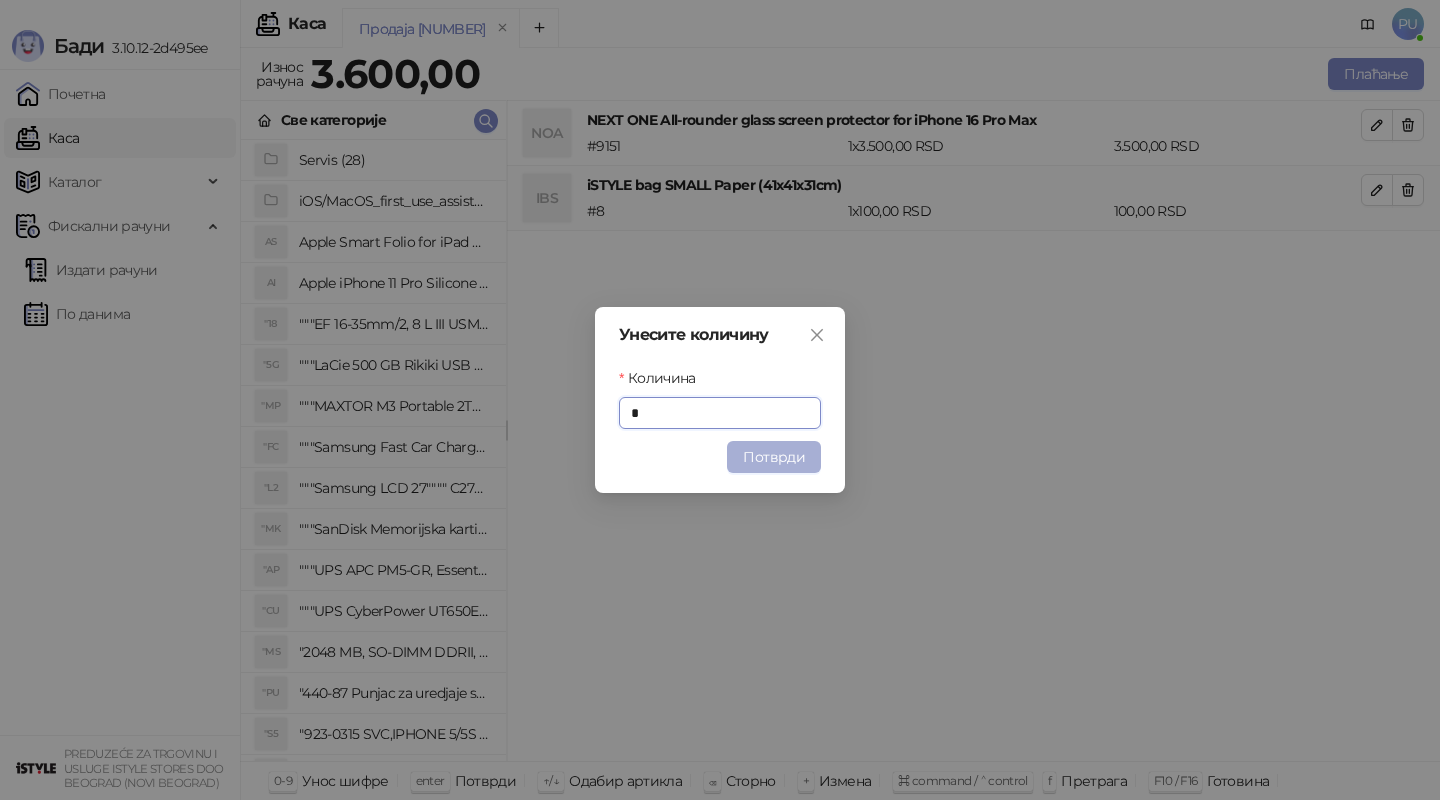 click on "Потврди" at bounding box center [774, 457] 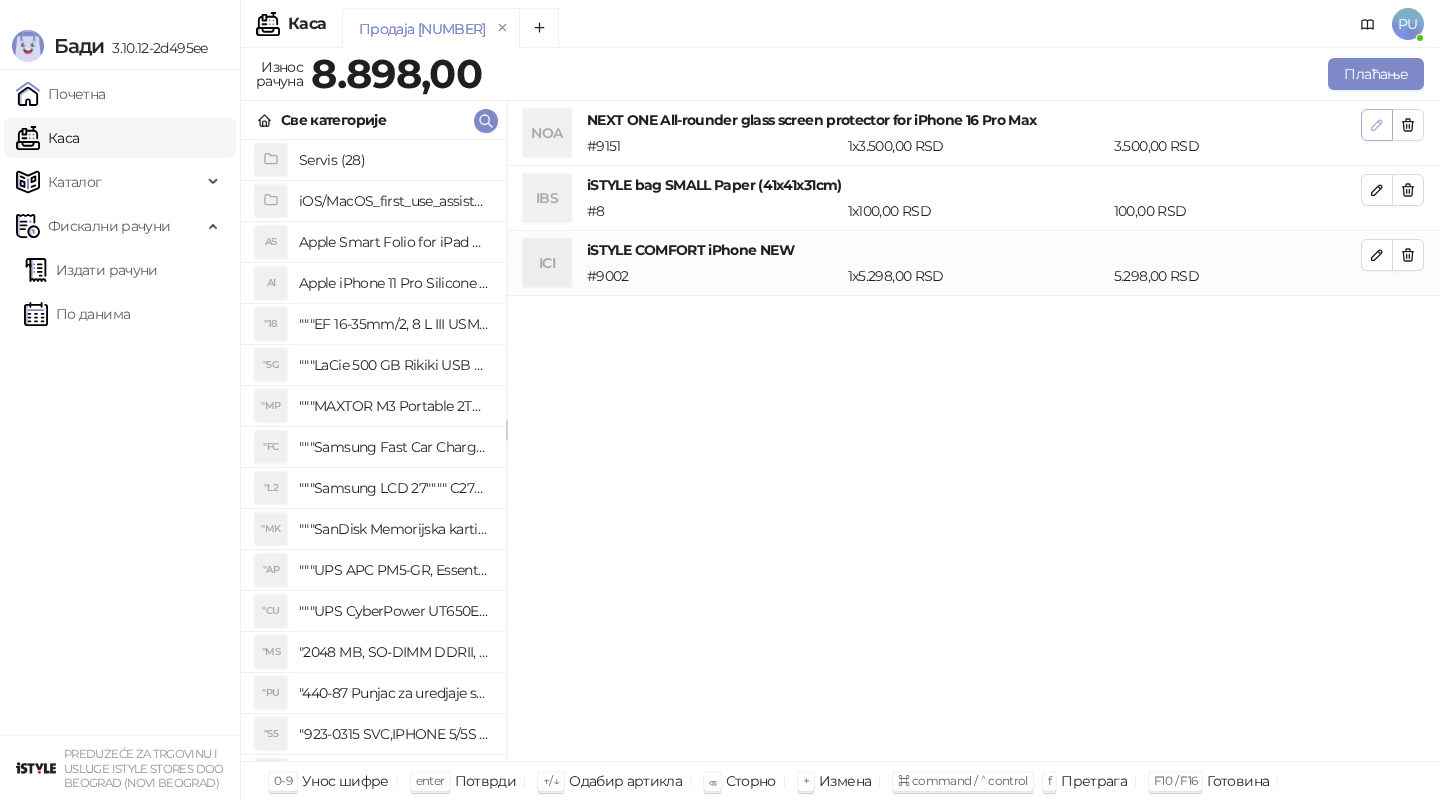 click 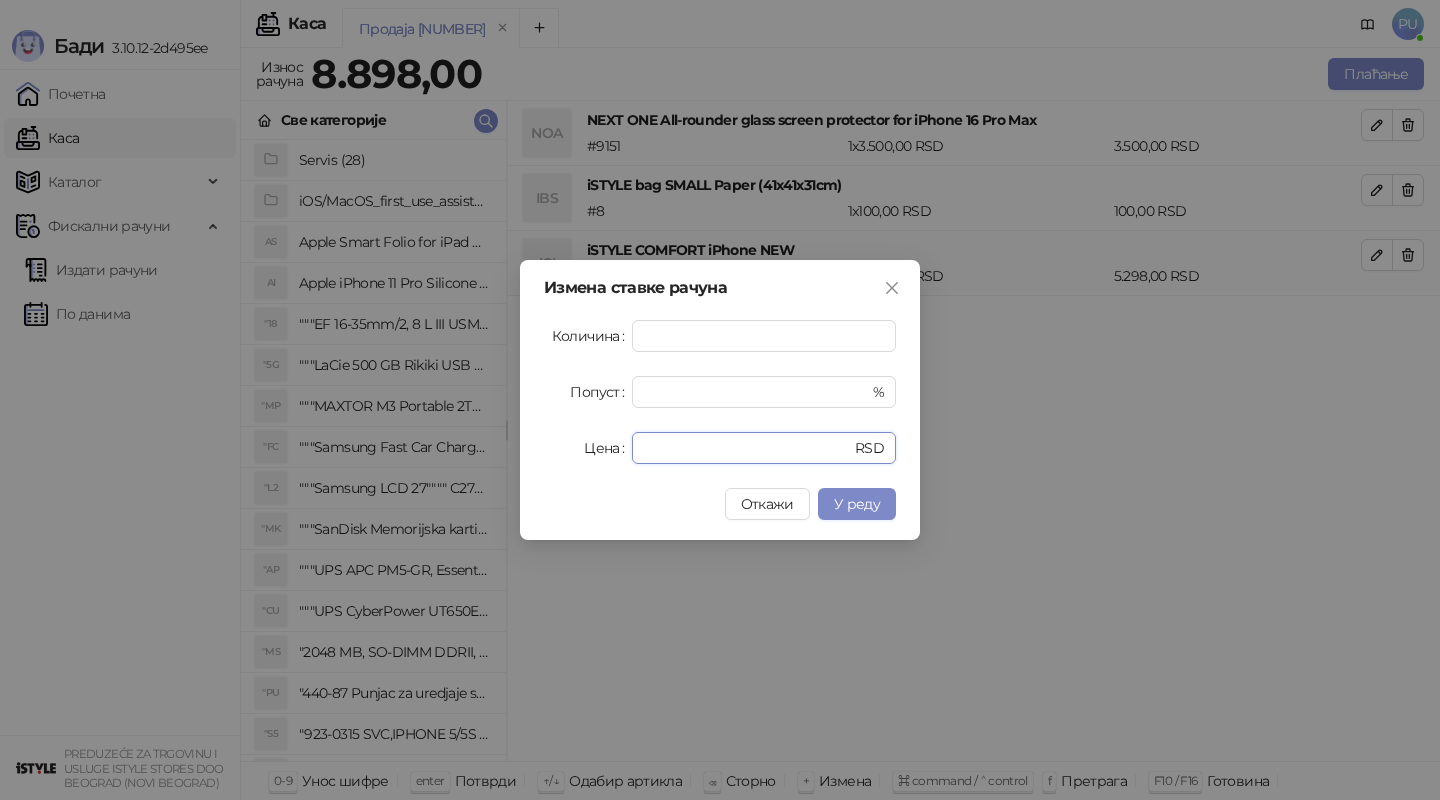 drag, startPoint x: 742, startPoint y: 445, endPoint x: 598, endPoint y: 445, distance: 144 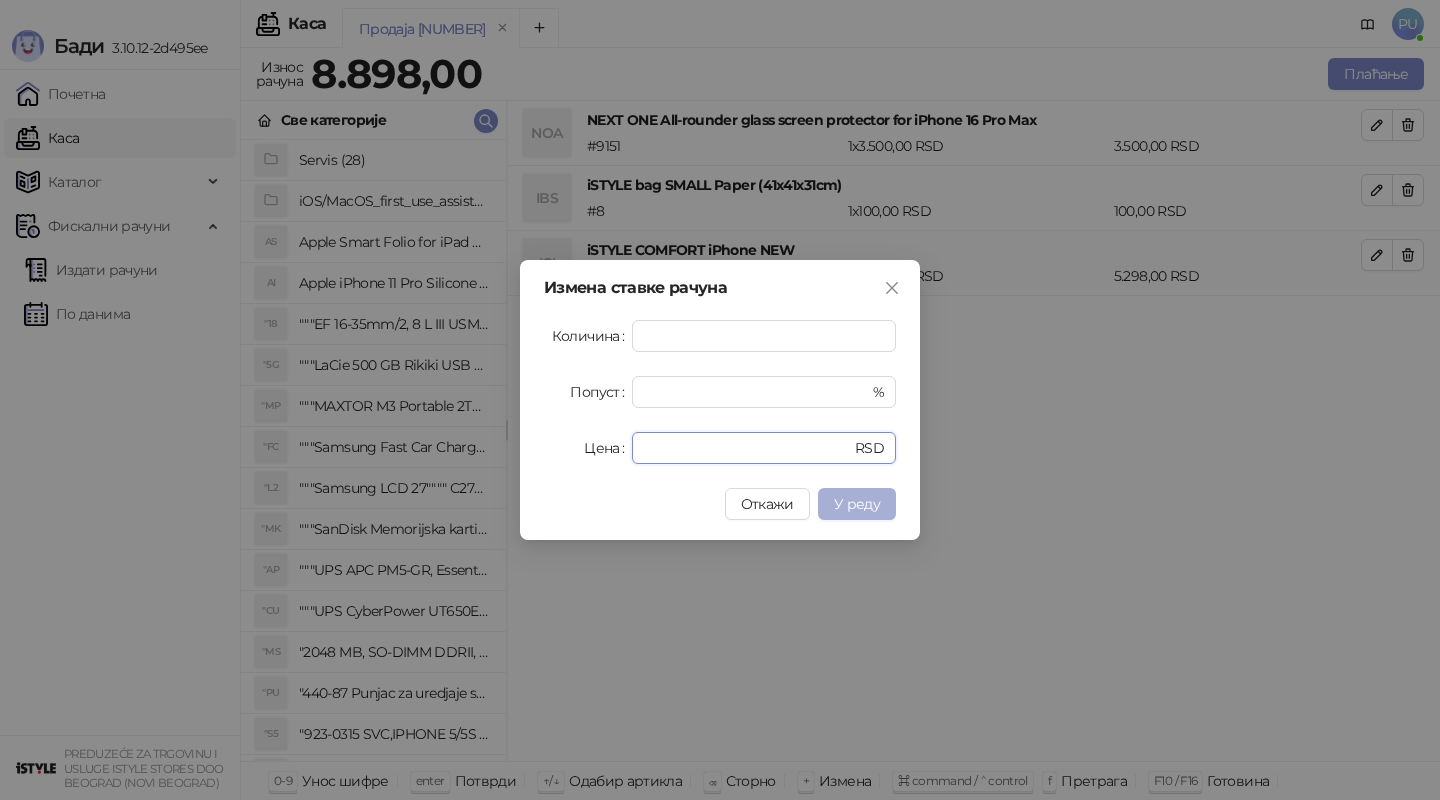 type on "*" 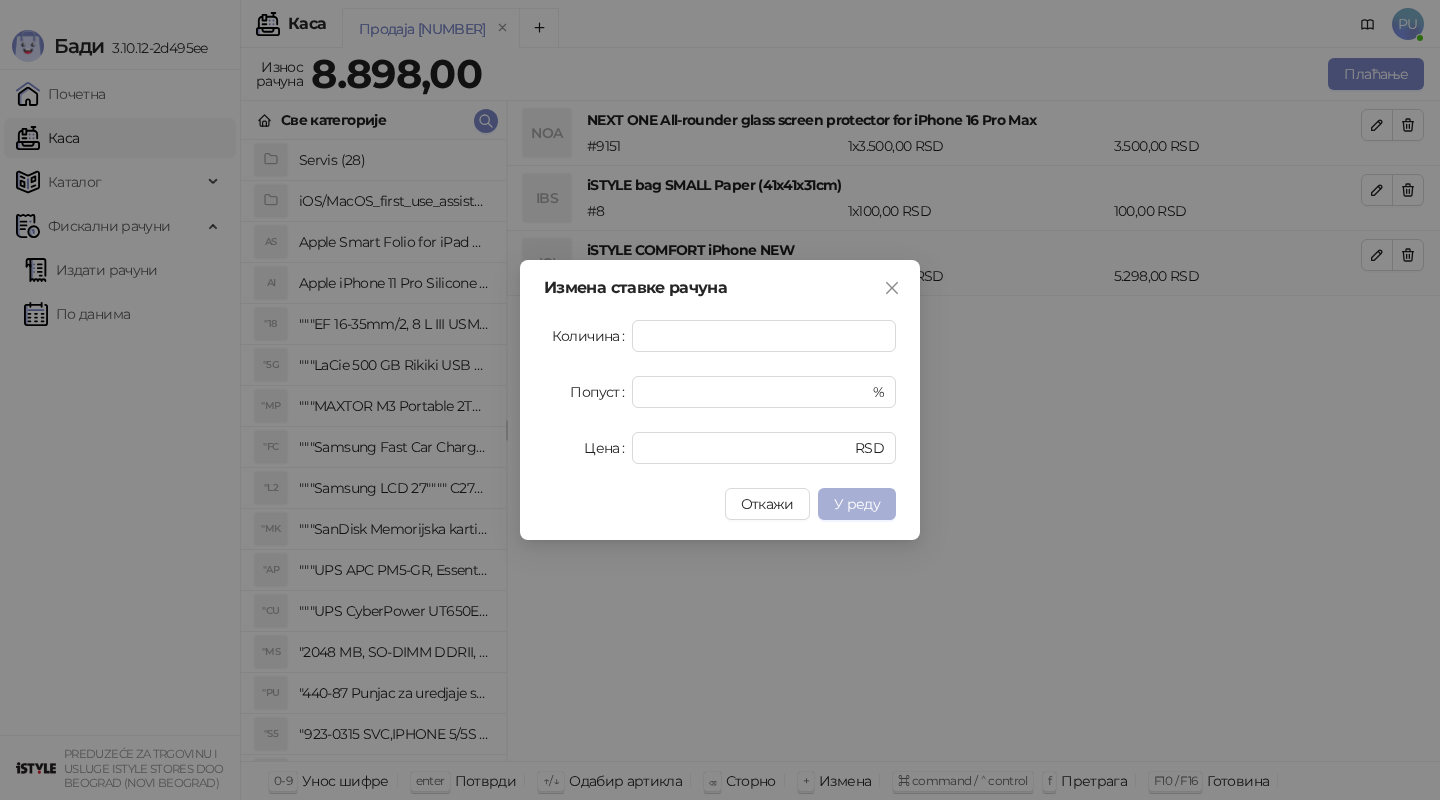 click on "У реду" at bounding box center [857, 504] 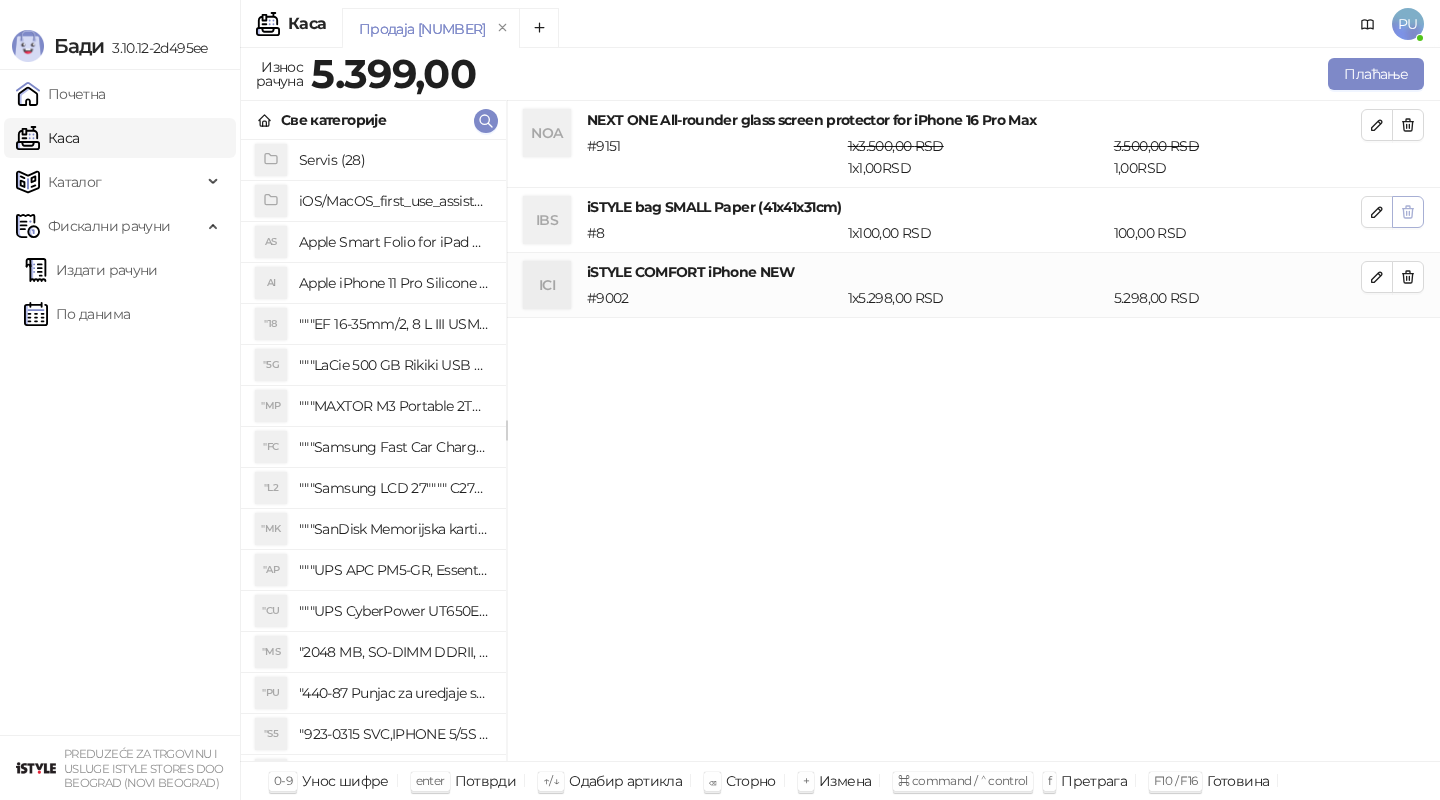 click 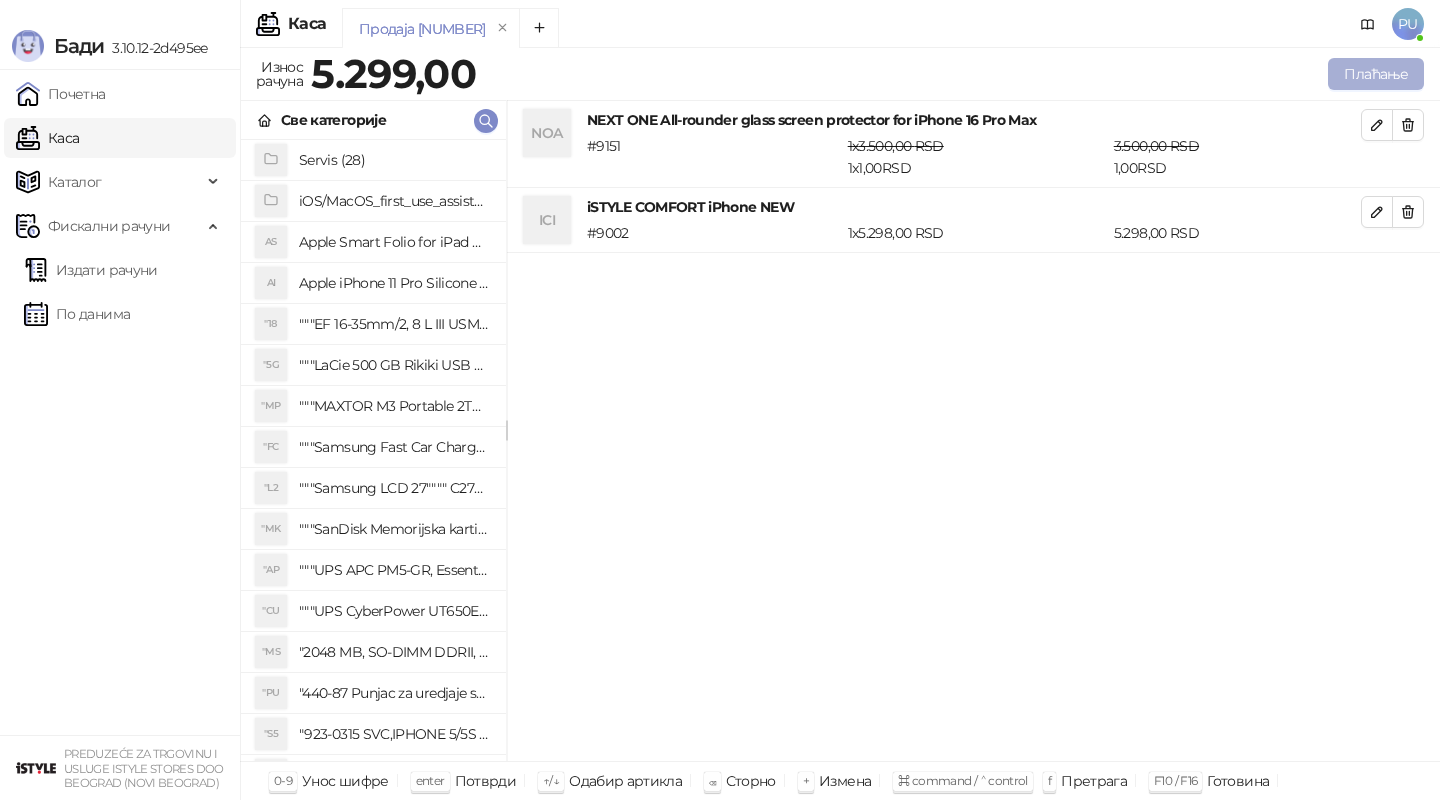 click on "Плаћање" at bounding box center [1376, 74] 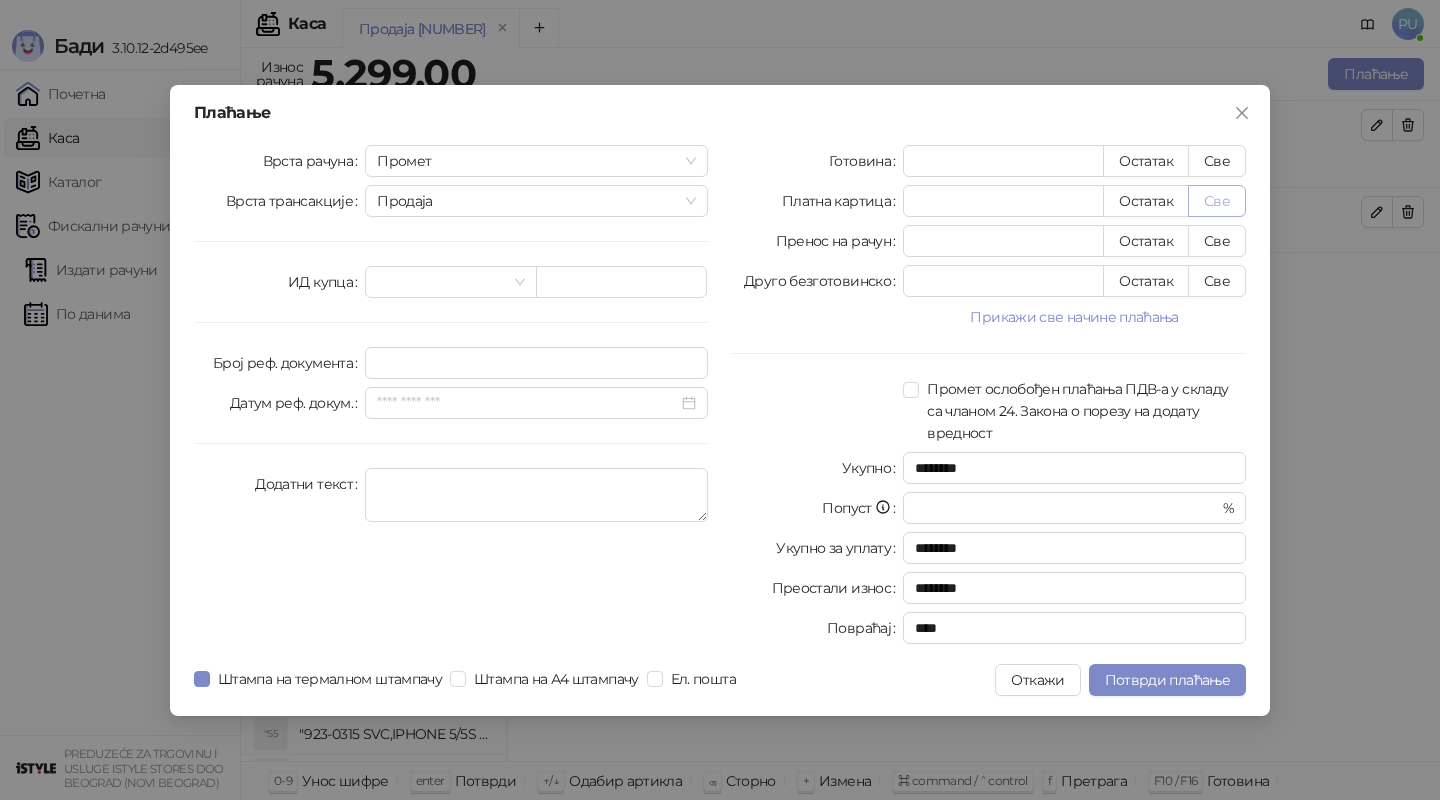 click on "Све" at bounding box center (1217, 201) 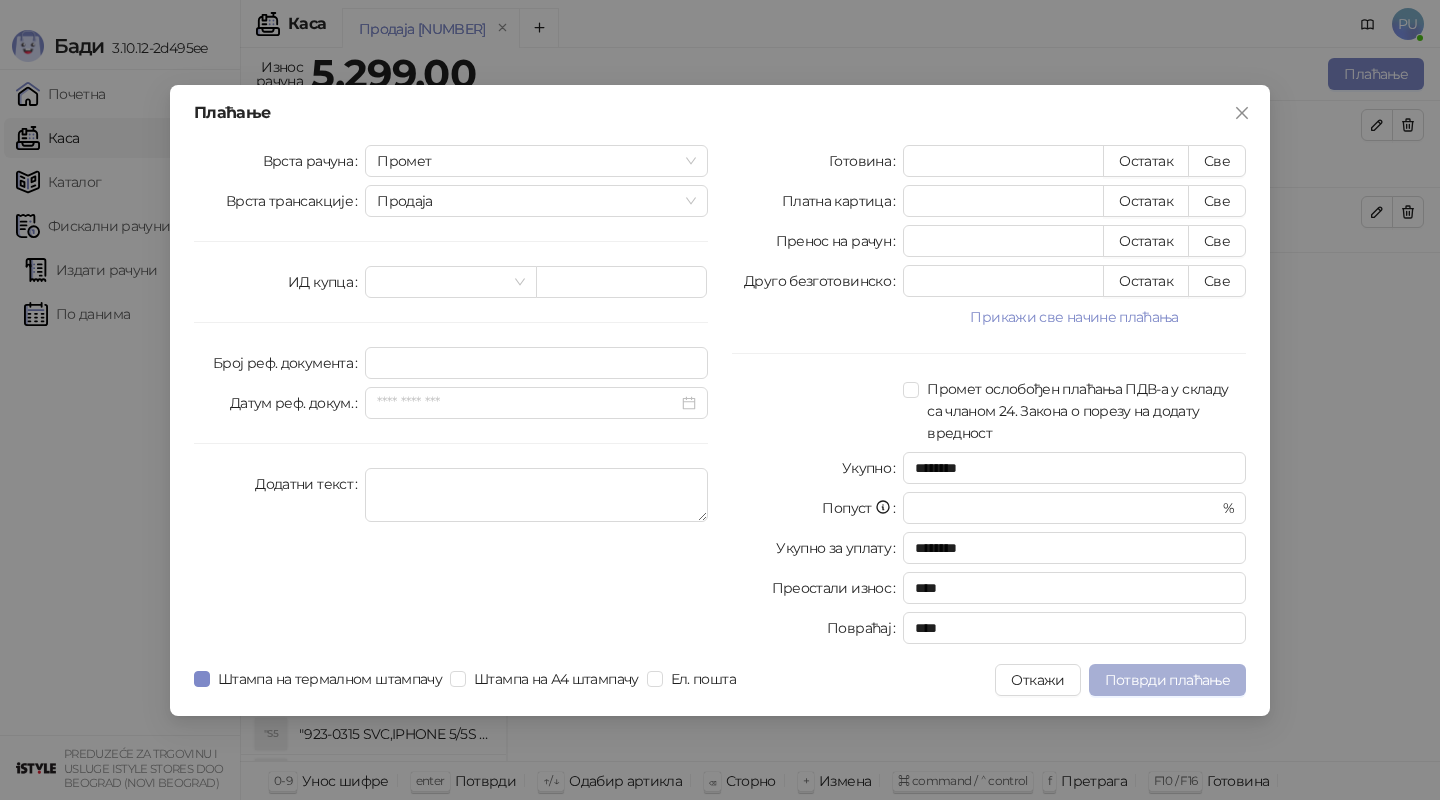 click on "Потврди плаћање" at bounding box center (1167, 680) 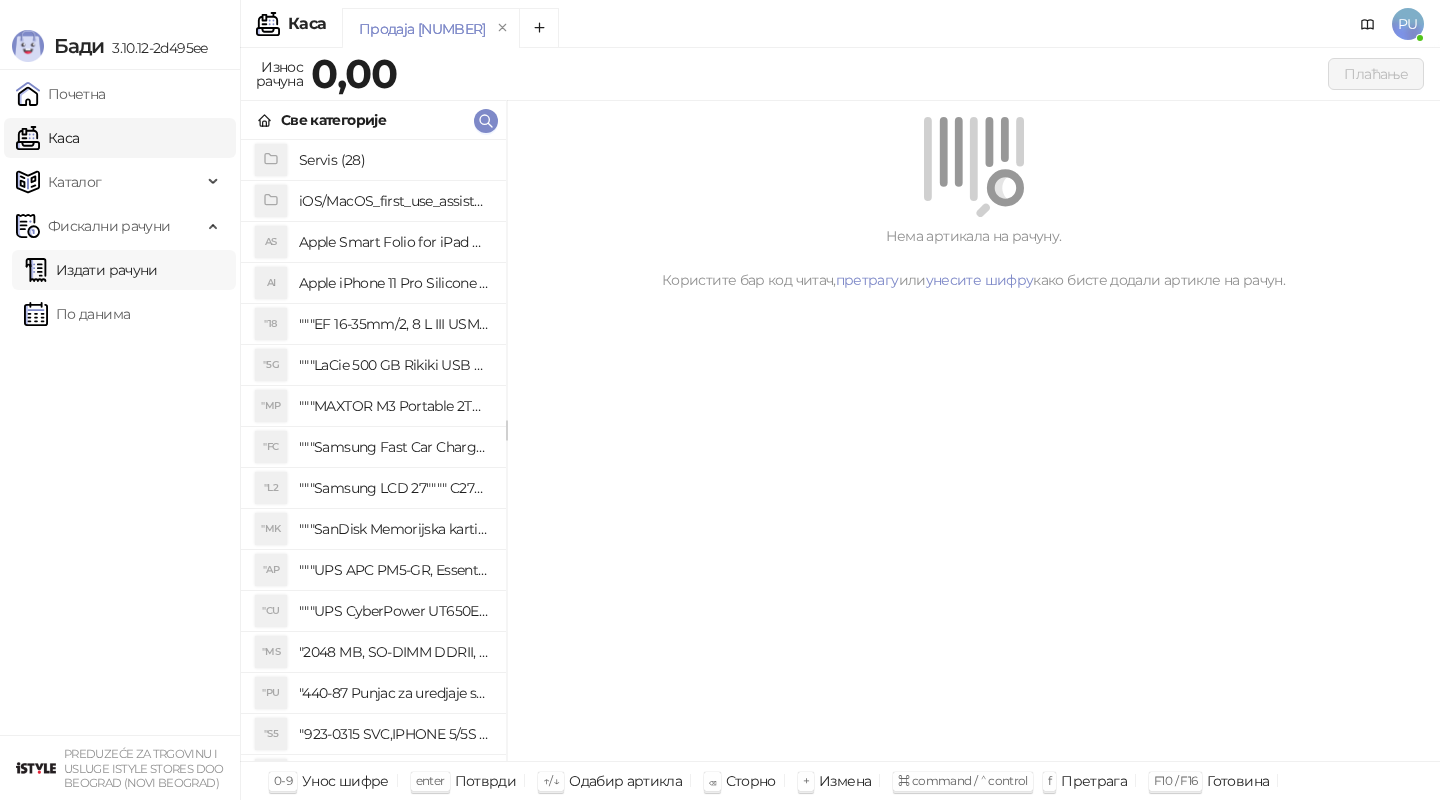 drag, startPoint x: 201, startPoint y: 268, endPoint x: 167, endPoint y: 281, distance: 36.40055 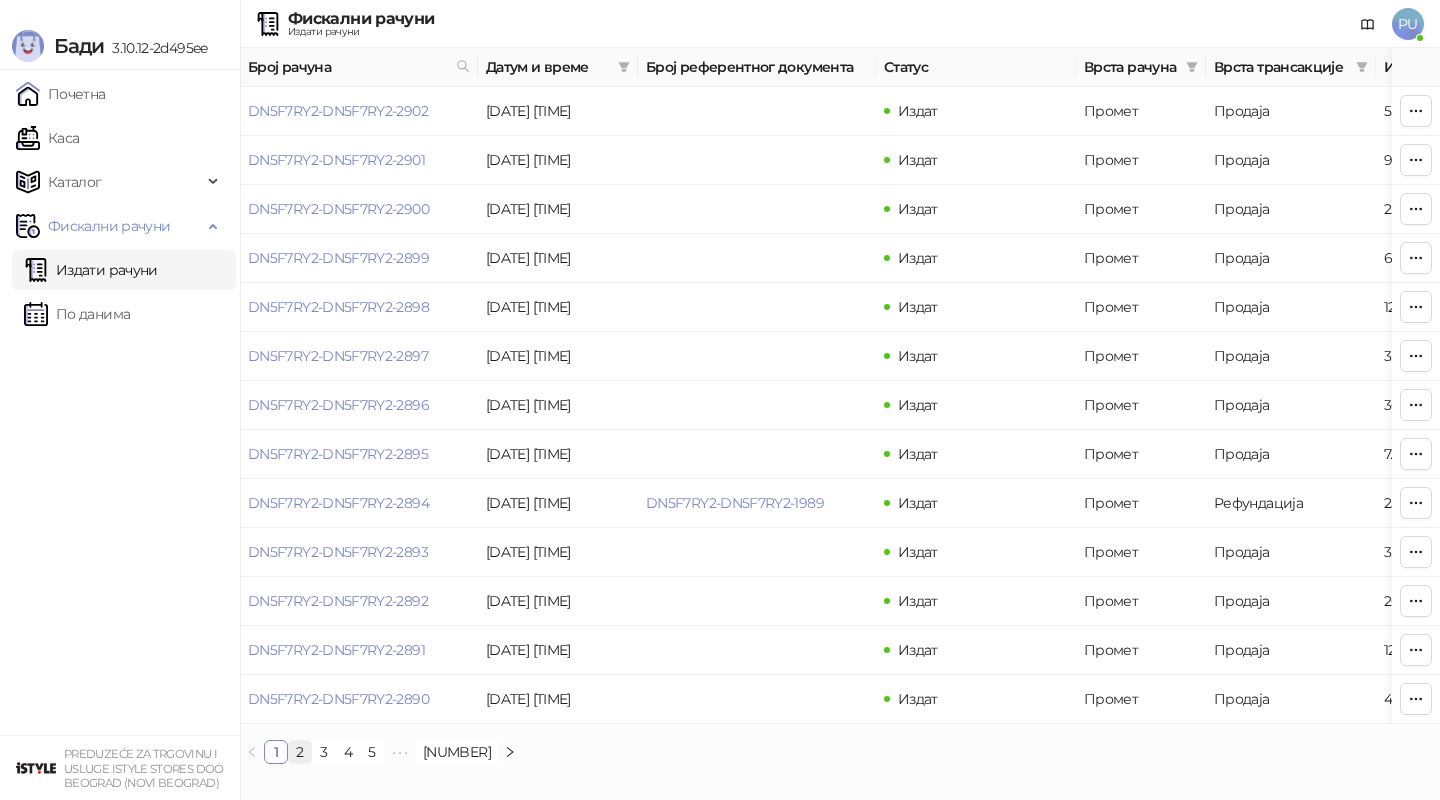 click on "2" at bounding box center (300, 752) 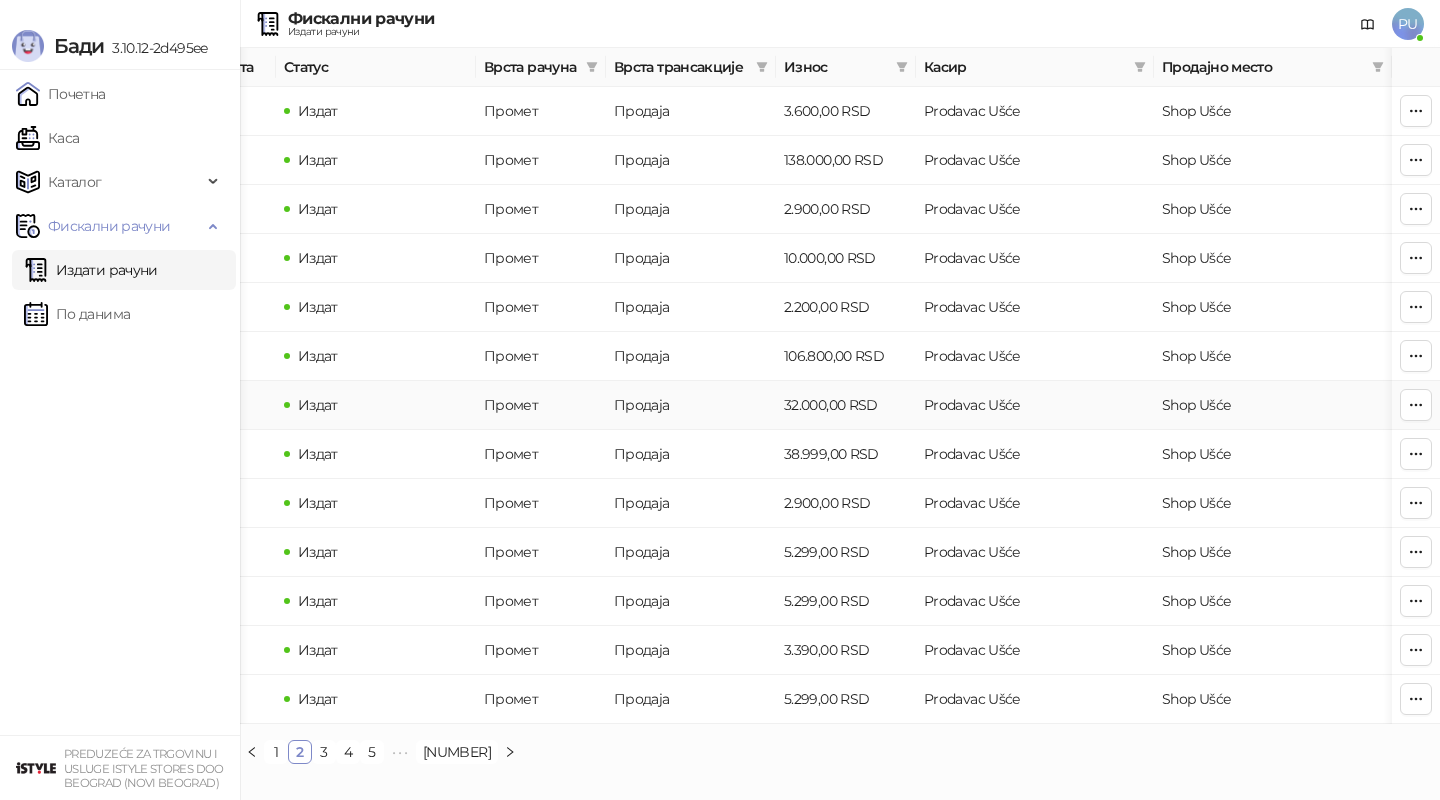 scroll, scrollTop: 0, scrollLeft: 0, axis: both 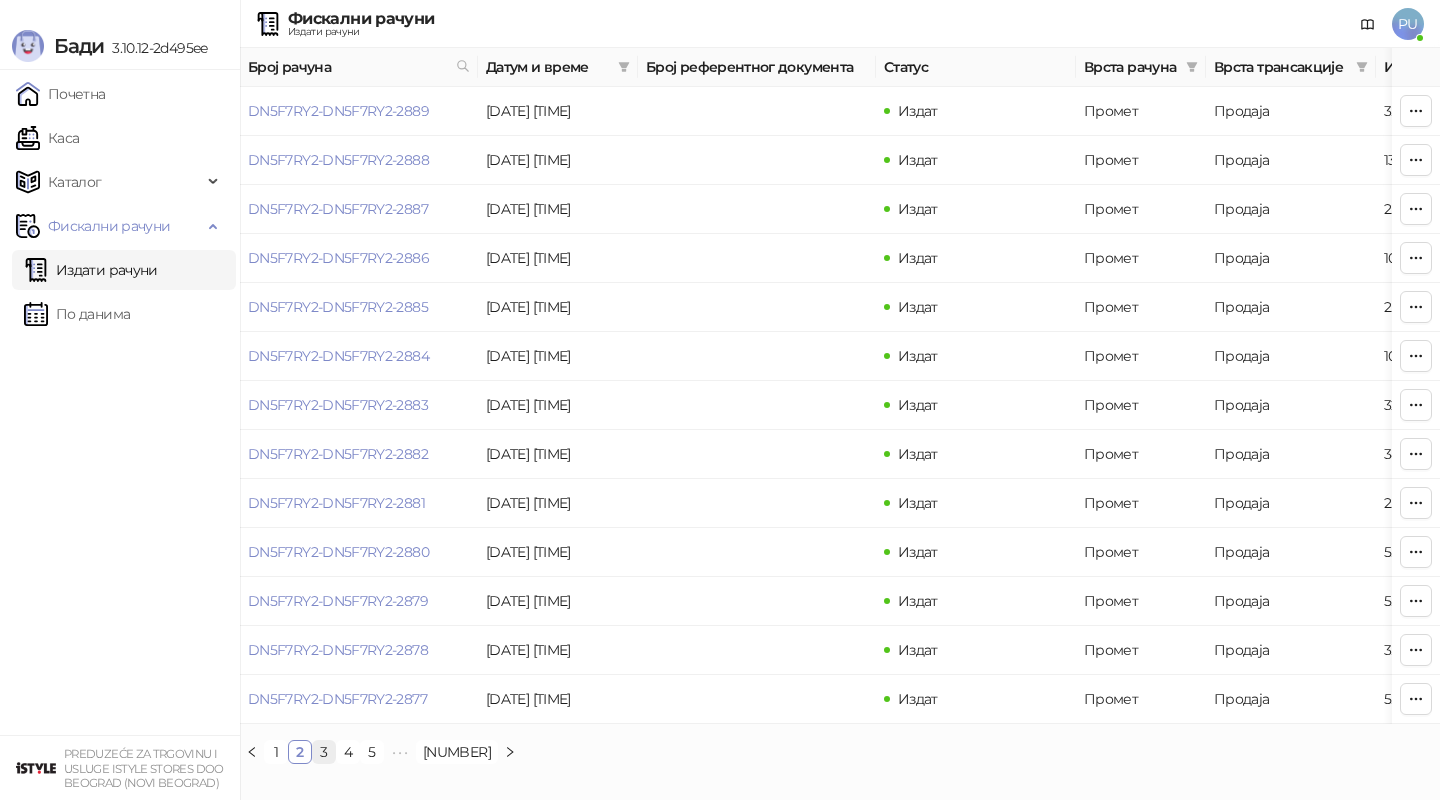 click on "3" at bounding box center [324, 752] 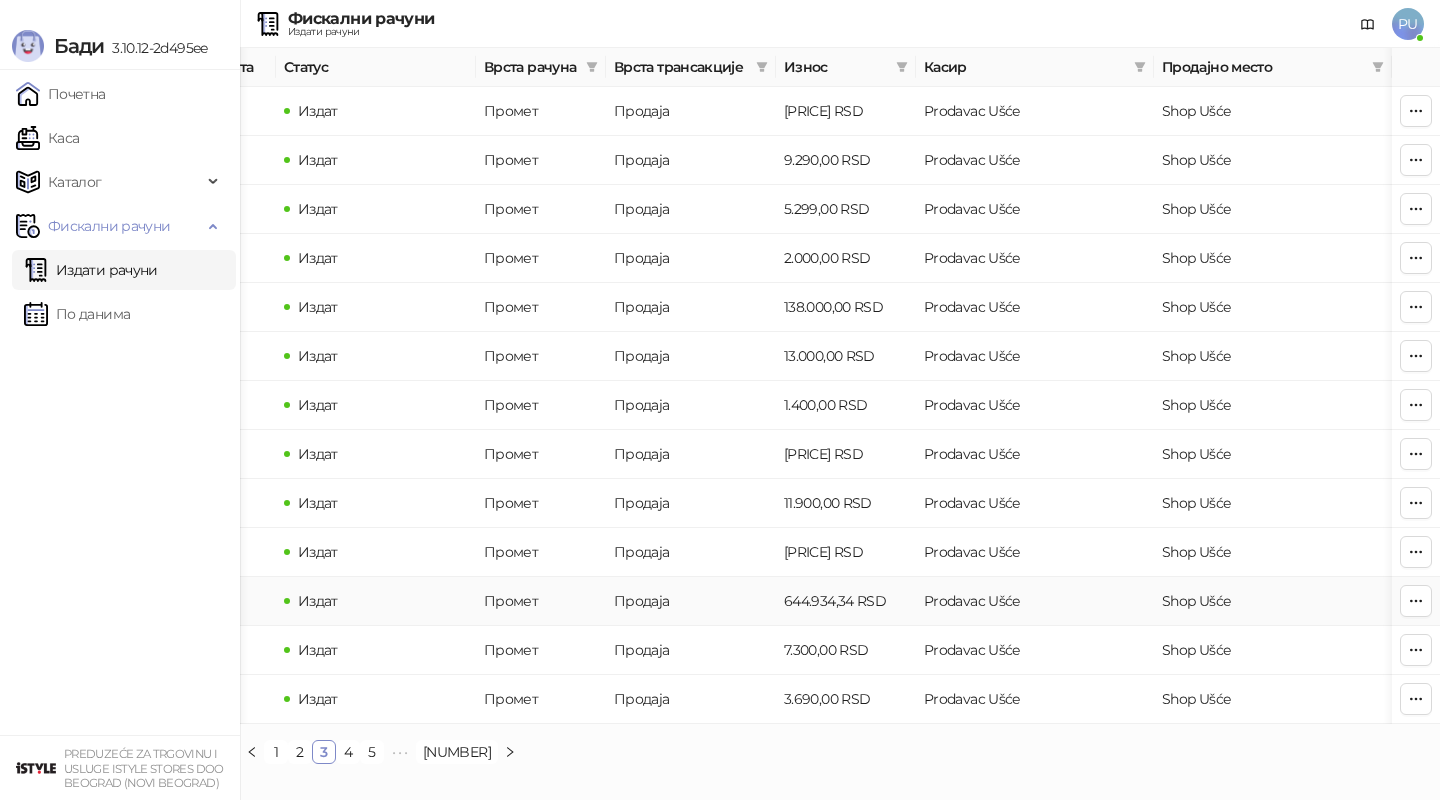 scroll, scrollTop: 0, scrollLeft: 0, axis: both 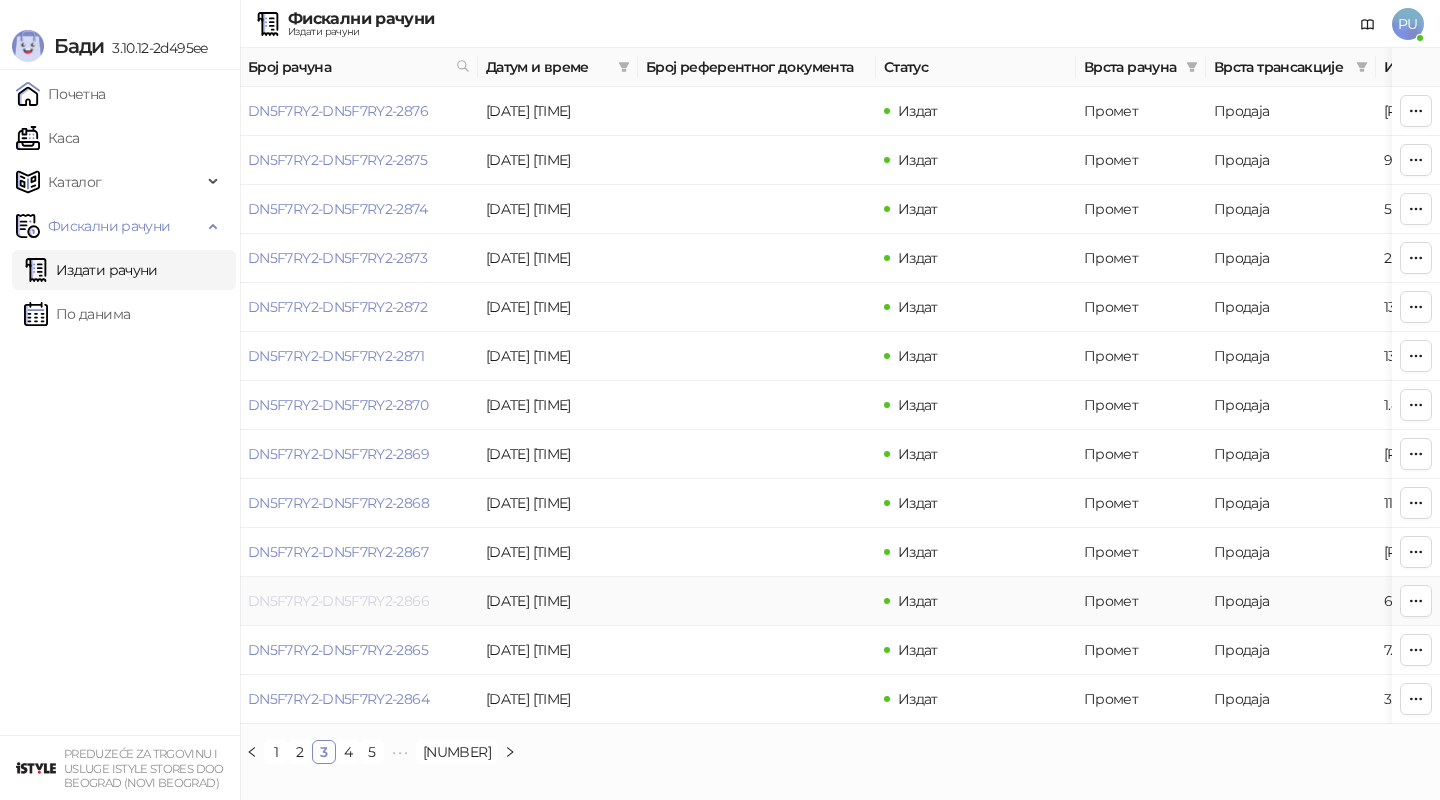 click on "DN5F7RY2-DN5F7RY2-2866" at bounding box center [338, 601] 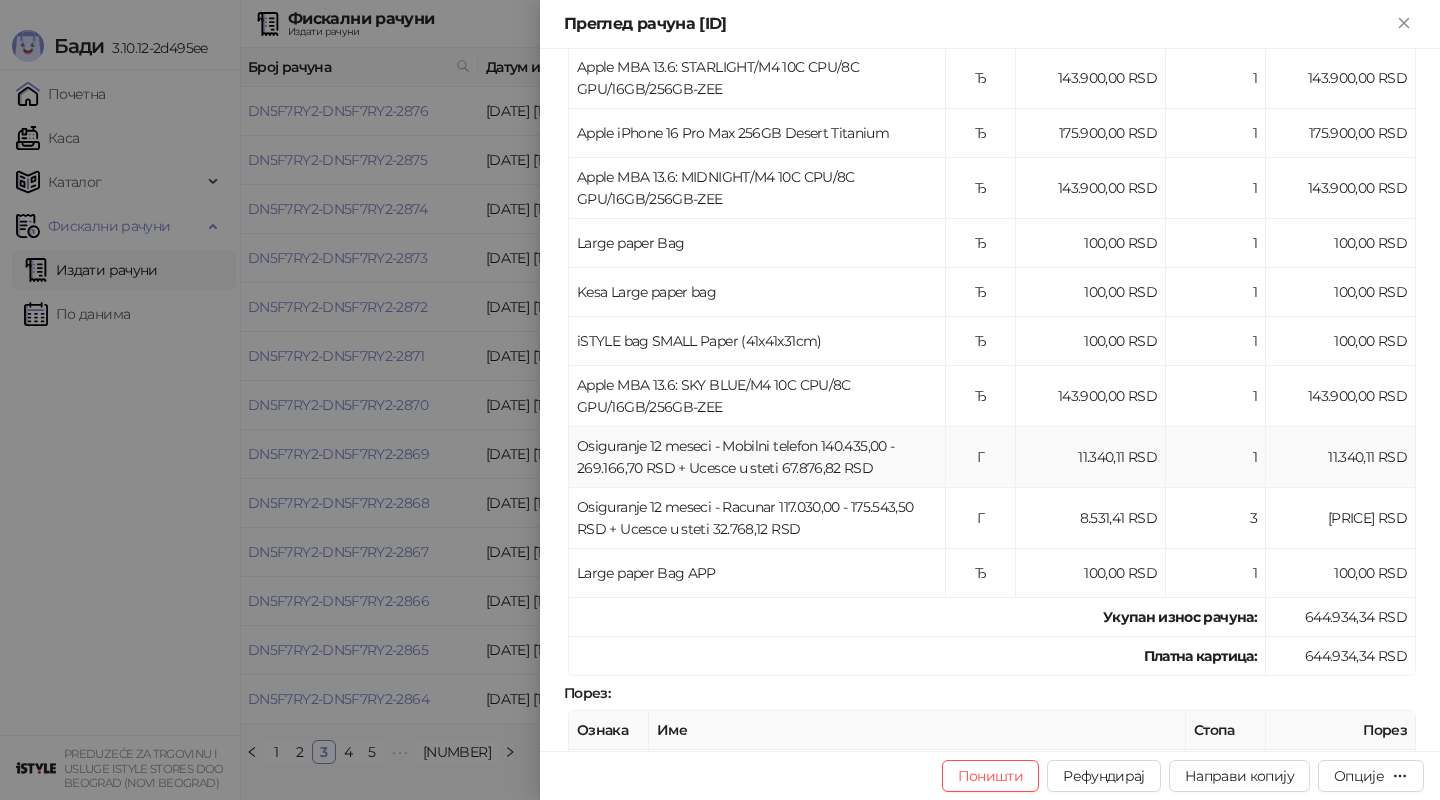 scroll, scrollTop: 344, scrollLeft: 0, axis: vertical 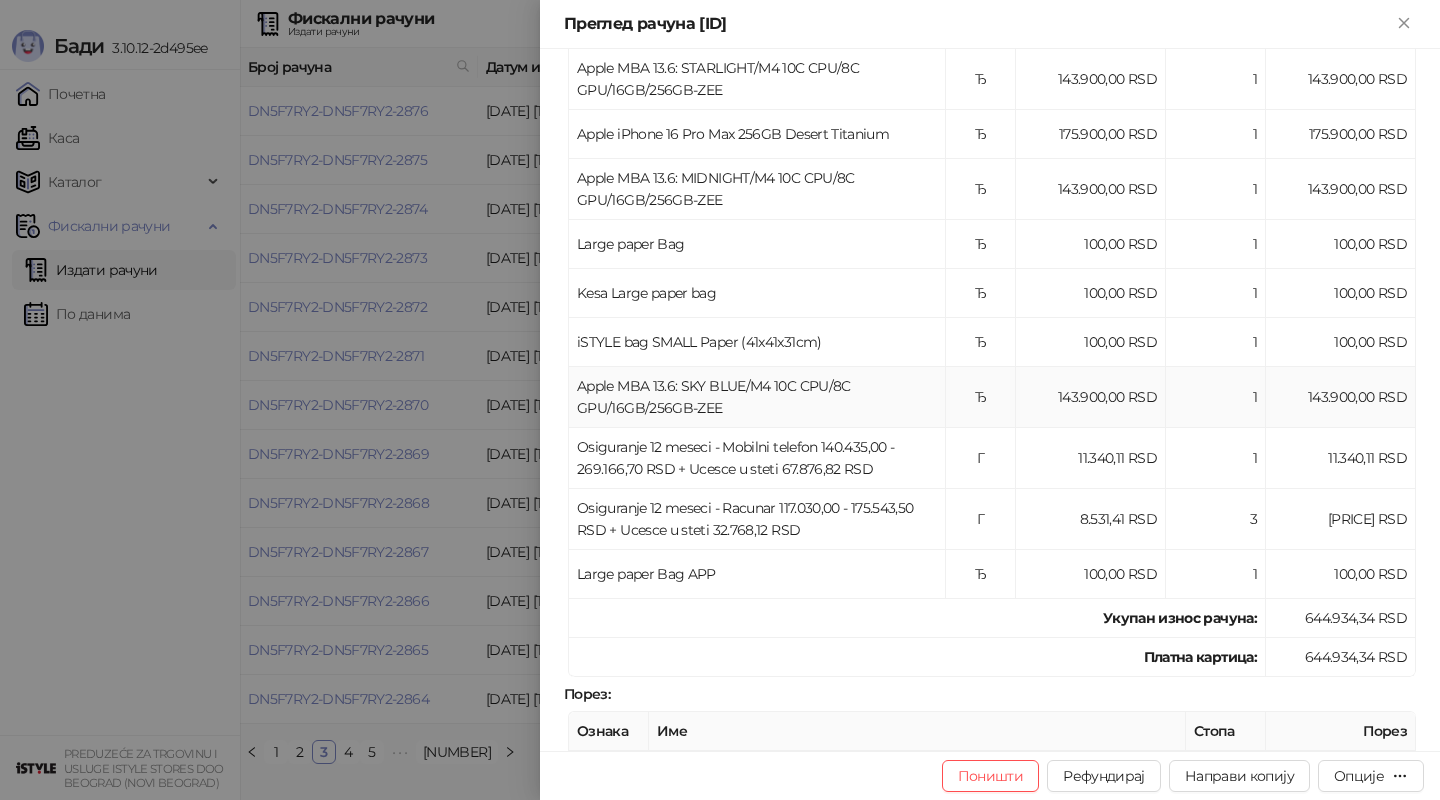 click on "Apple MBA 13.6: SKY BLUE/M4 10C CPU/8C GPU/16GB/256GB-ZEE" at bounding box center (757, 397) 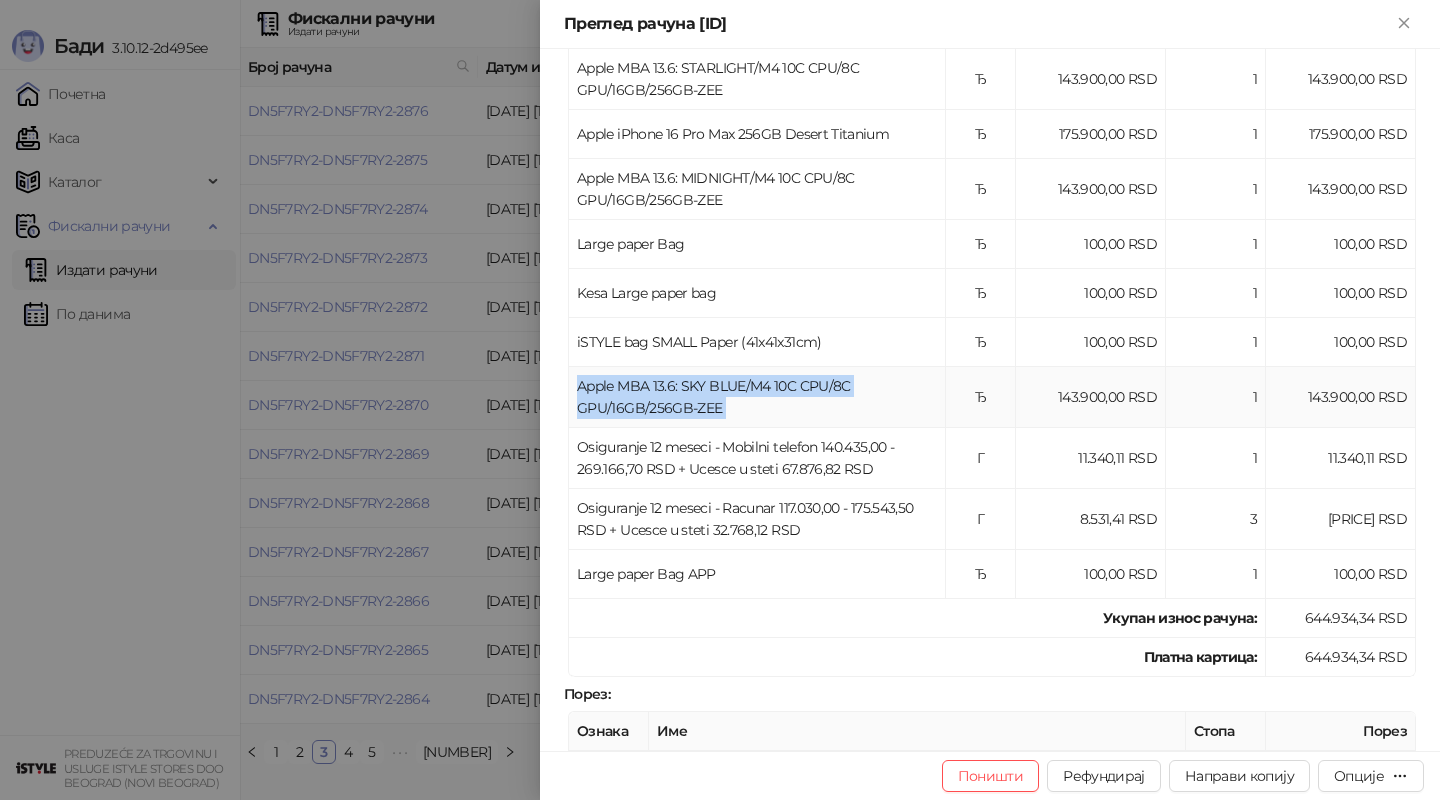 click on "Apple MBA 13.6: SKY BLUE/M4 10C CPU/8C GPU/16GB/256GB-ZEE" at bounding box center (757, 397) 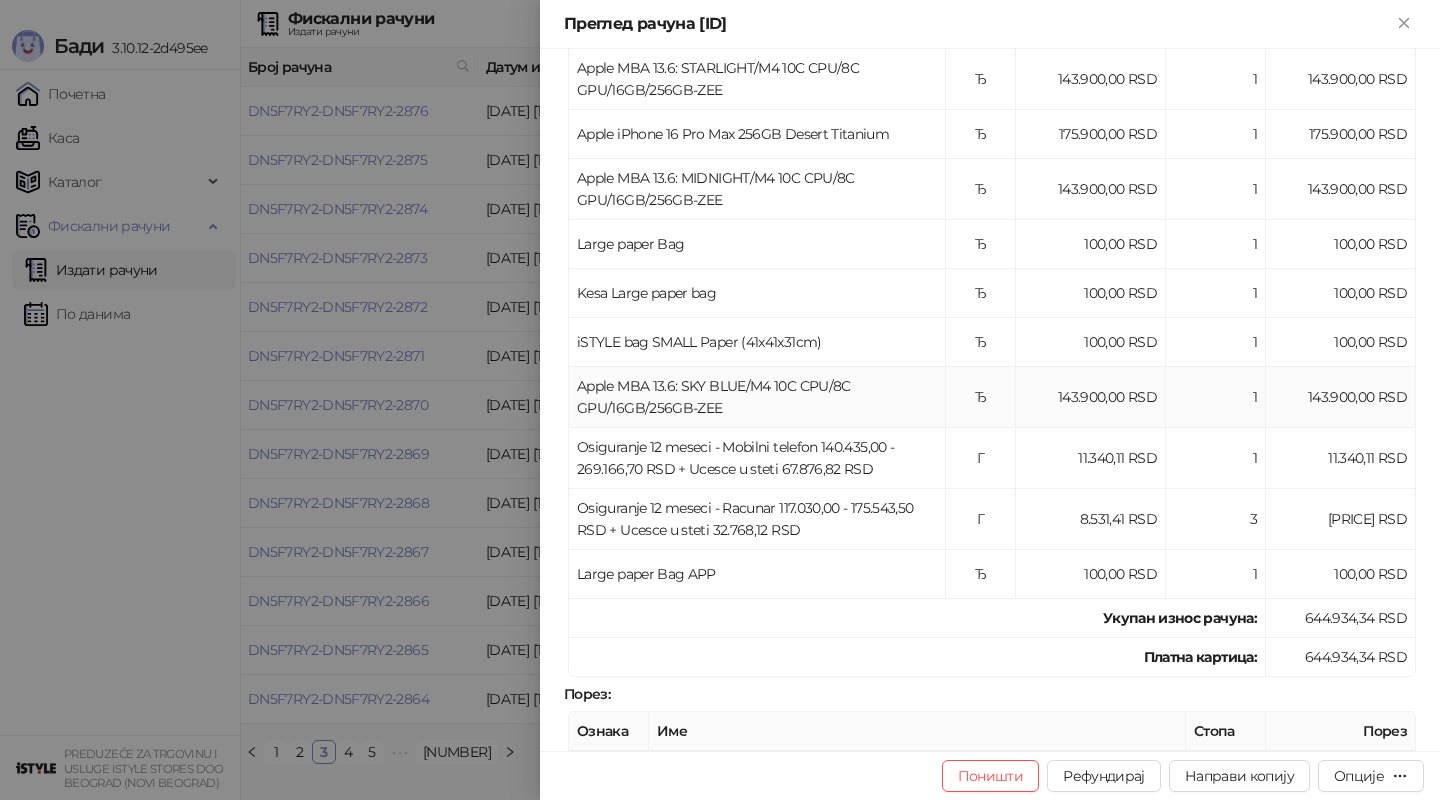 click on "Apple MBA 13.6: SKY BLUE/M4 10C CPU/8C GPU/16GB/256GB-ZEE" at bounding box center [757, 397] 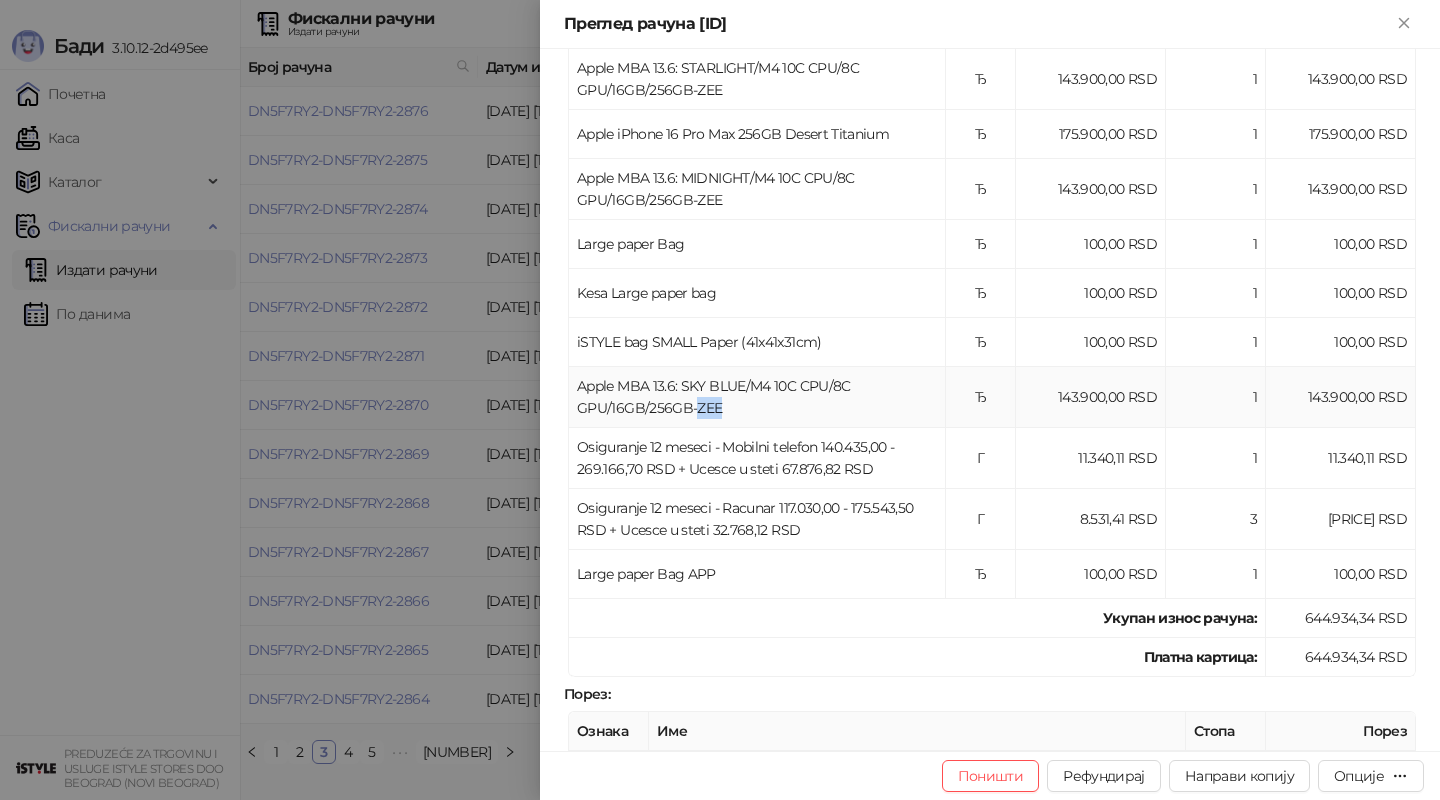 click on "Apple MBA 13.6: SKY BLUE/M4 10C CPU/8C GPU/16GB/256GB-ZEE" at bounding box center [757, 397] 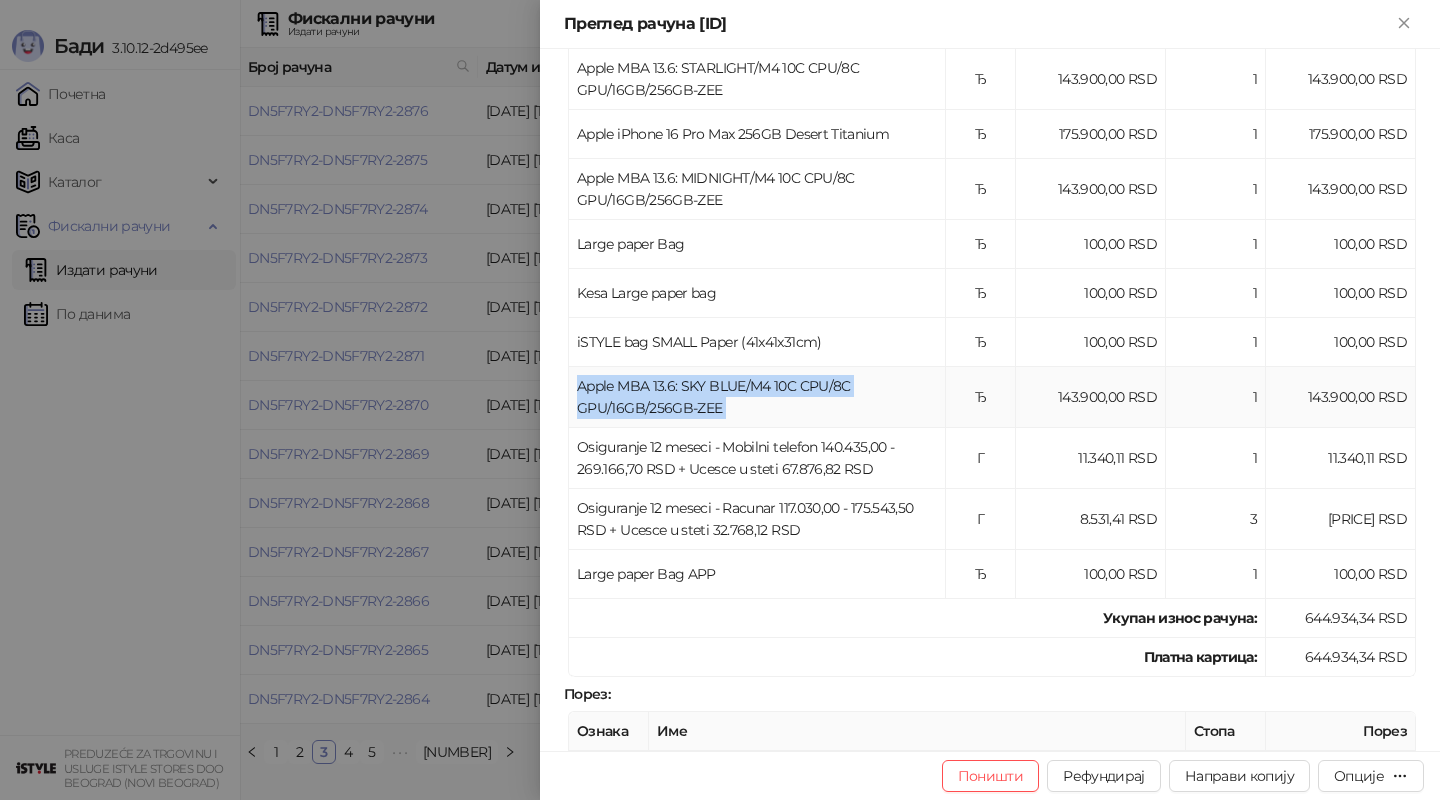 click on "Apple MBA 13.6: SKY BLUE/M4 10C CPU/8C GPU/16GB/256GB-ZEE" at bounding box center (757, 397) 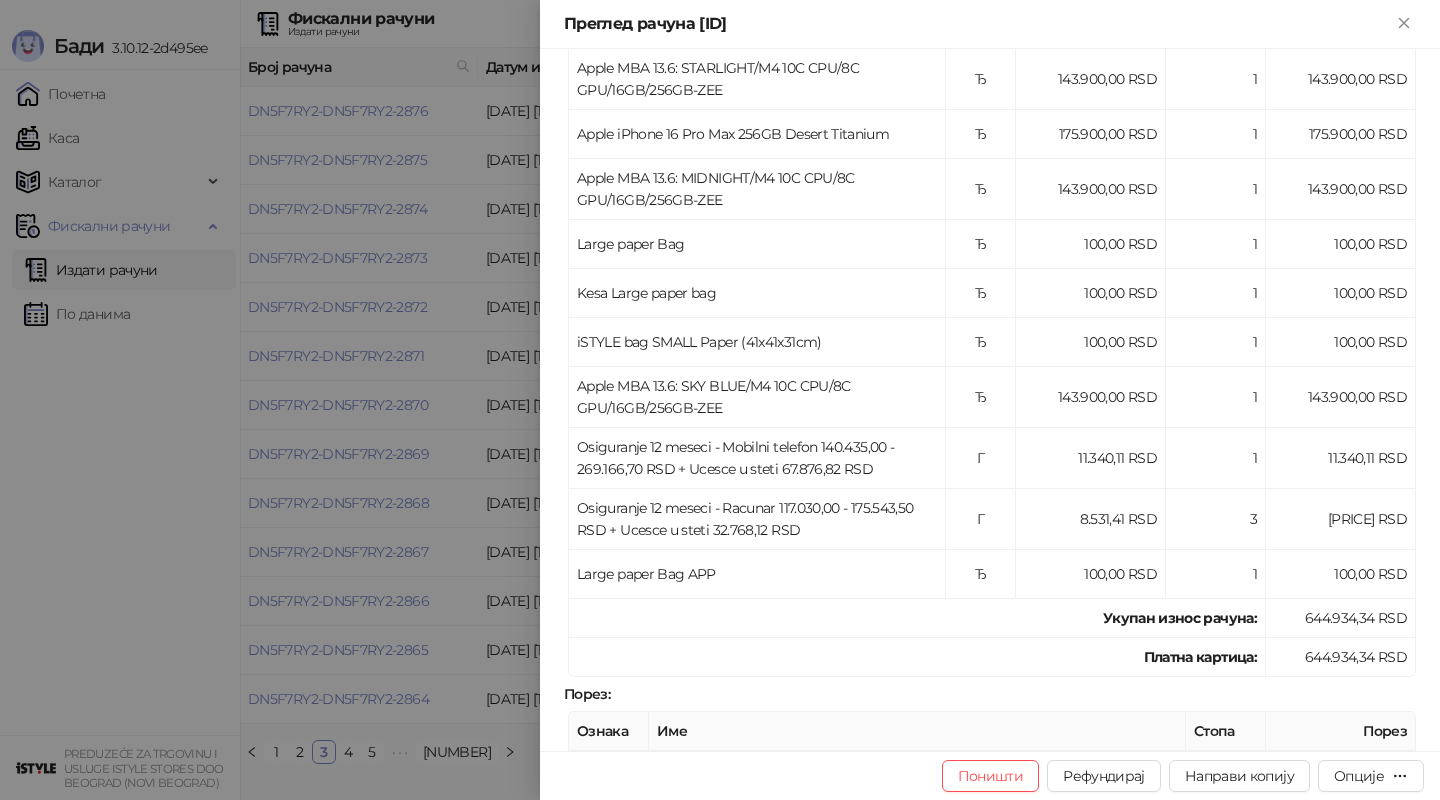click at bounding box center (720, 400) 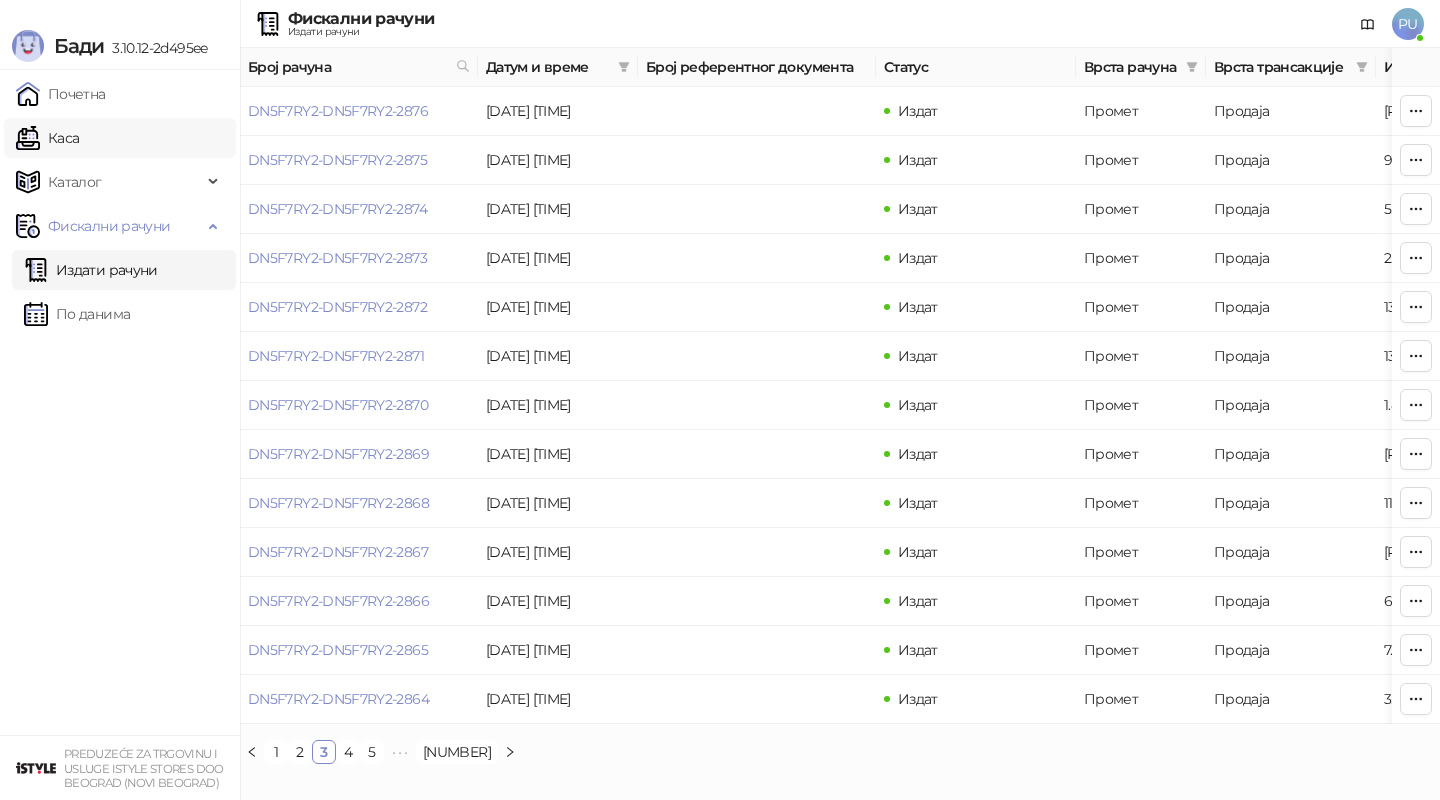 click on "Каса" at bounding box center (47, 138) 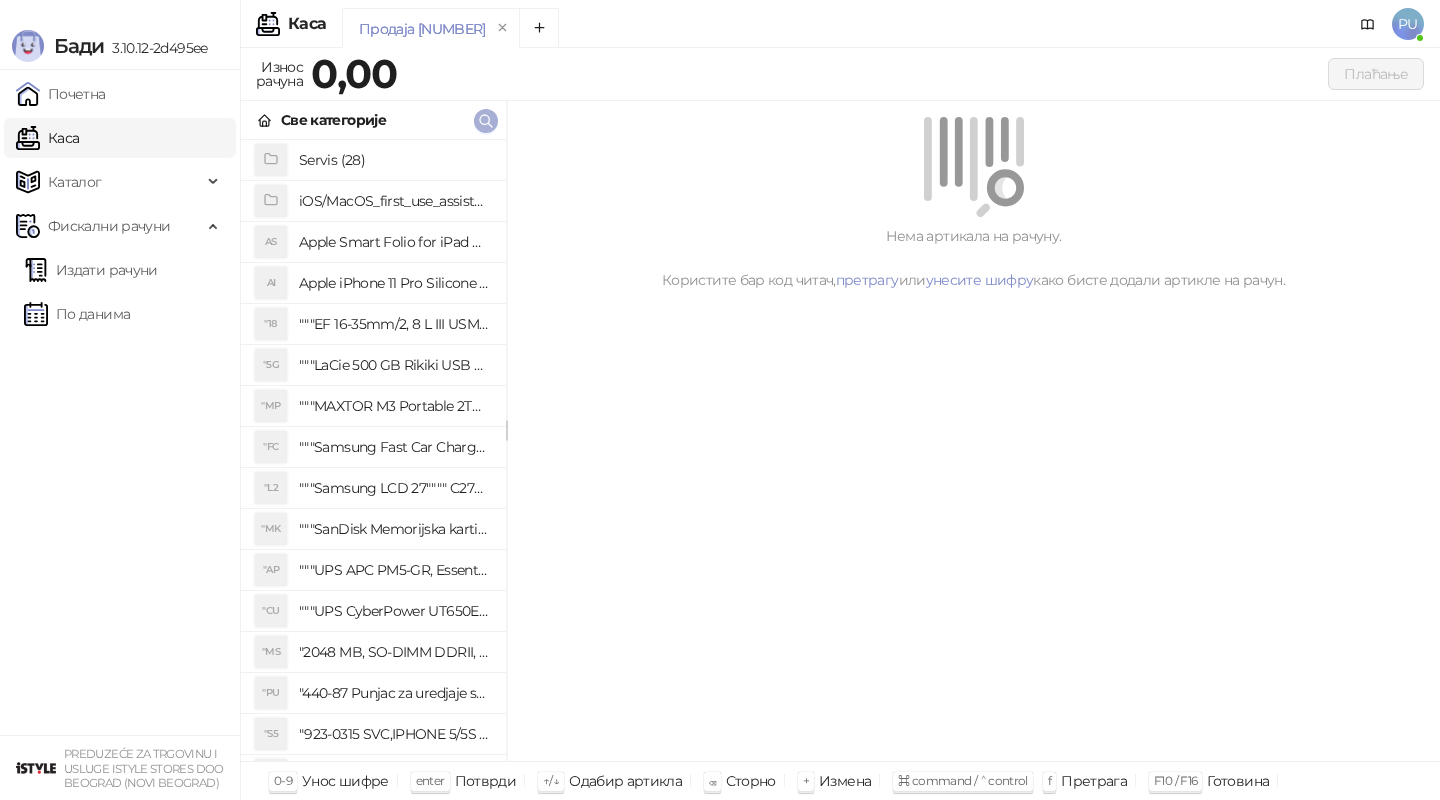 click 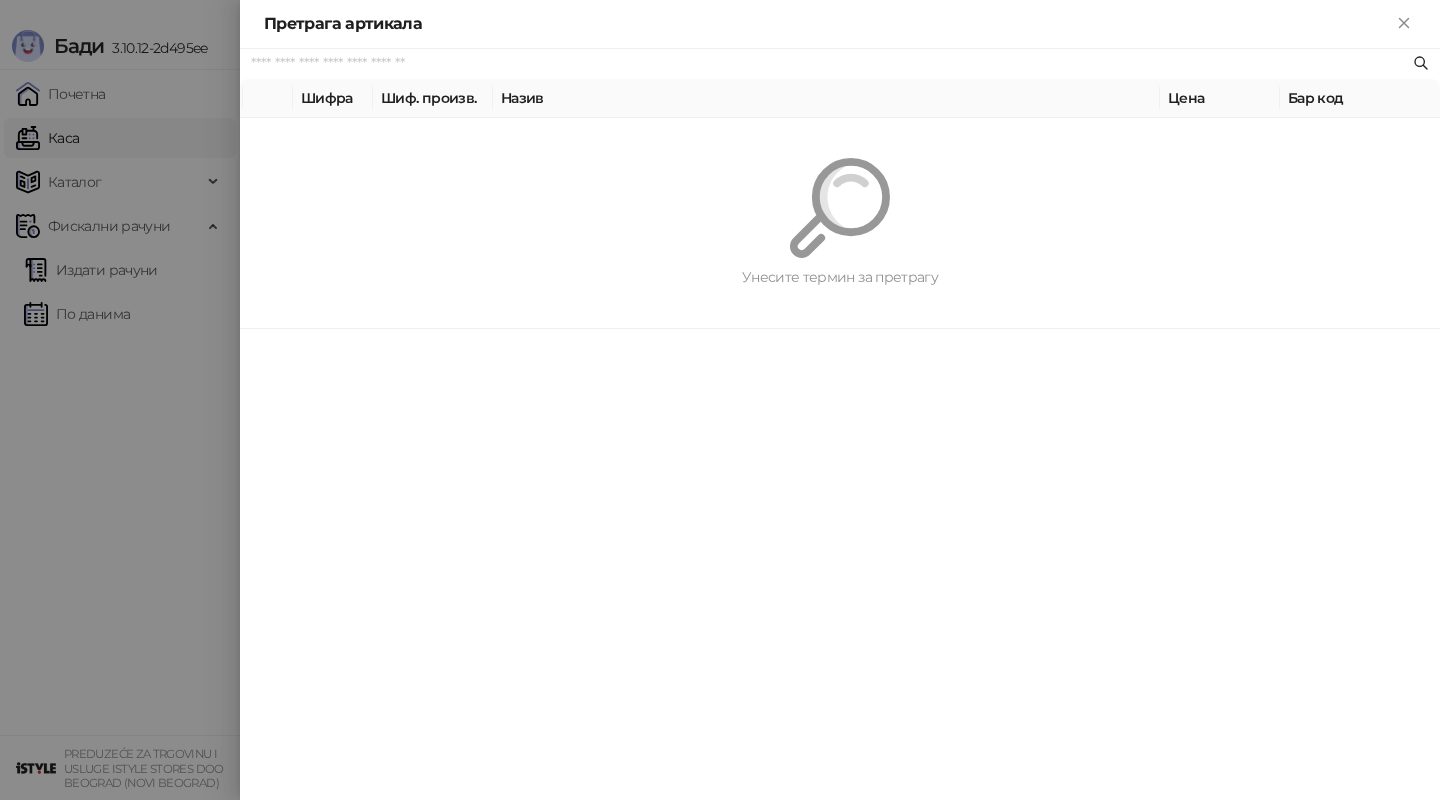 paste on "*********" 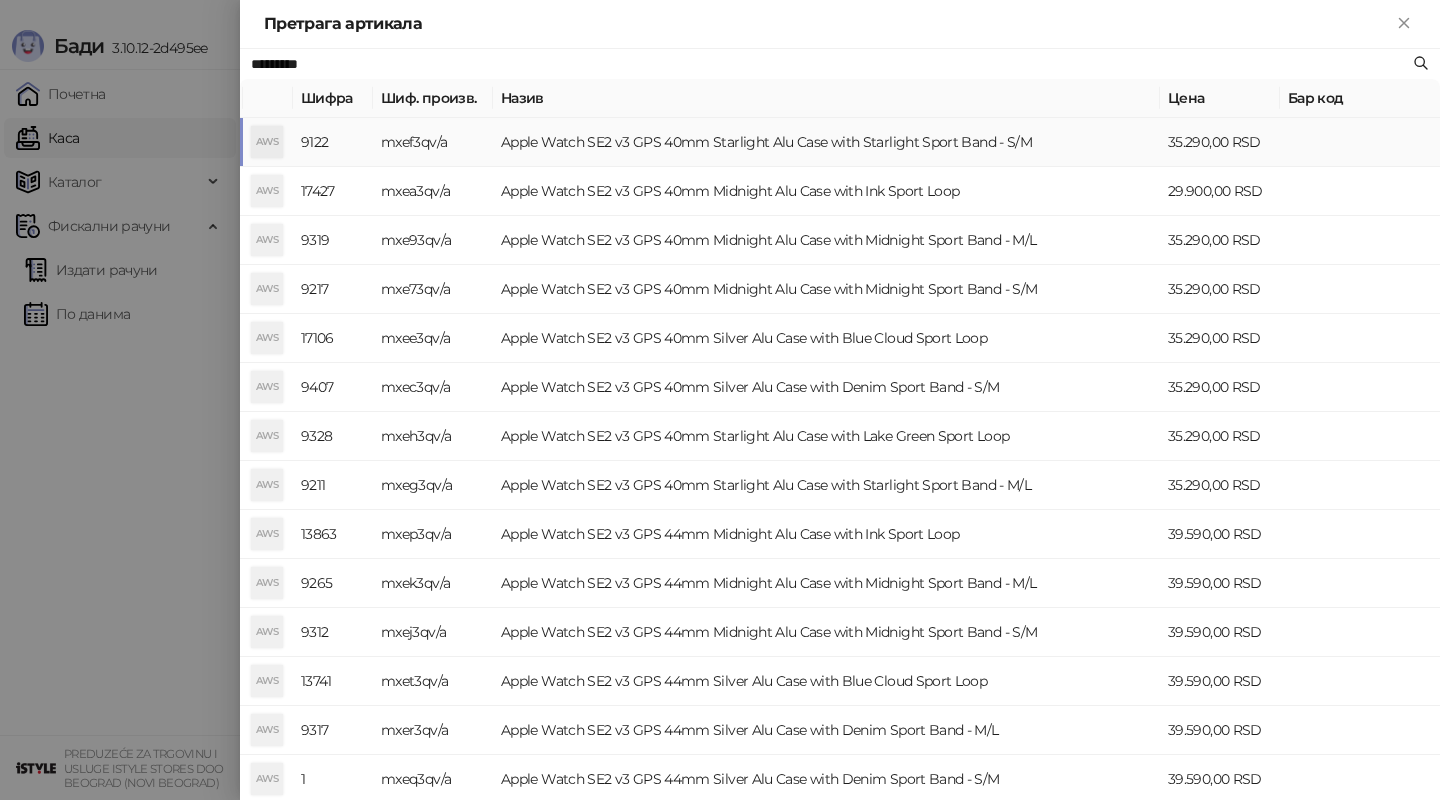 type on "*********" 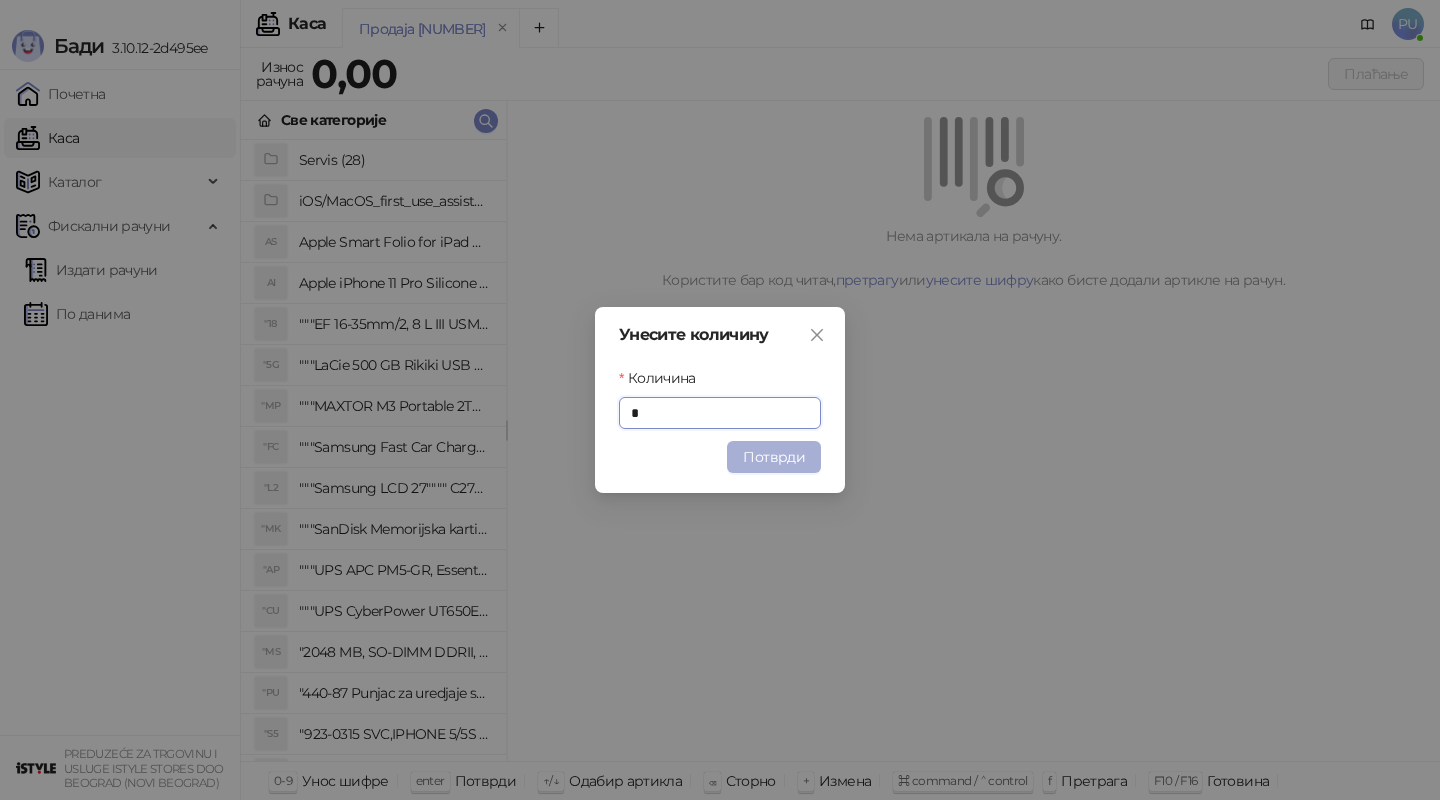 click on "Потврди" at bounding box center (774, 457) 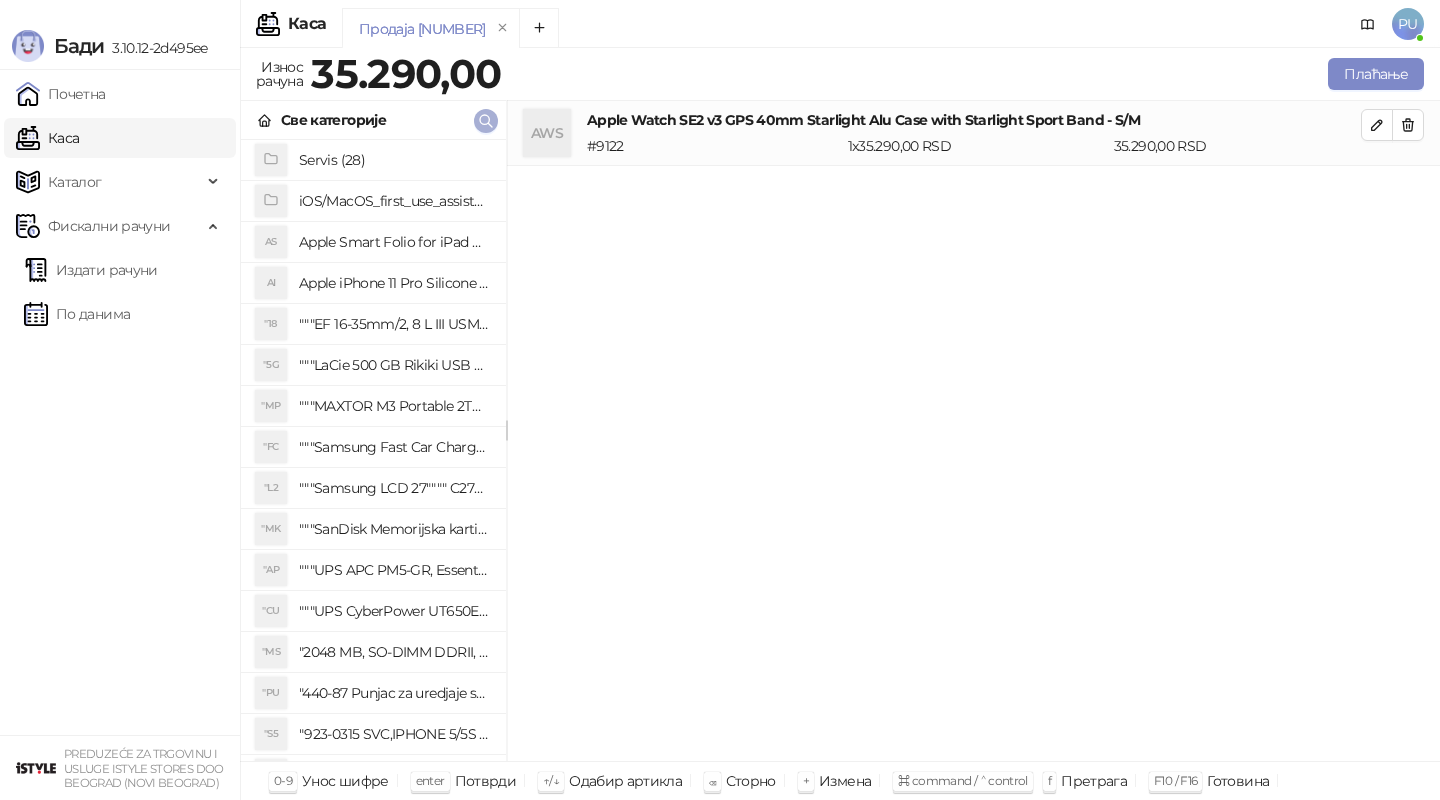 click 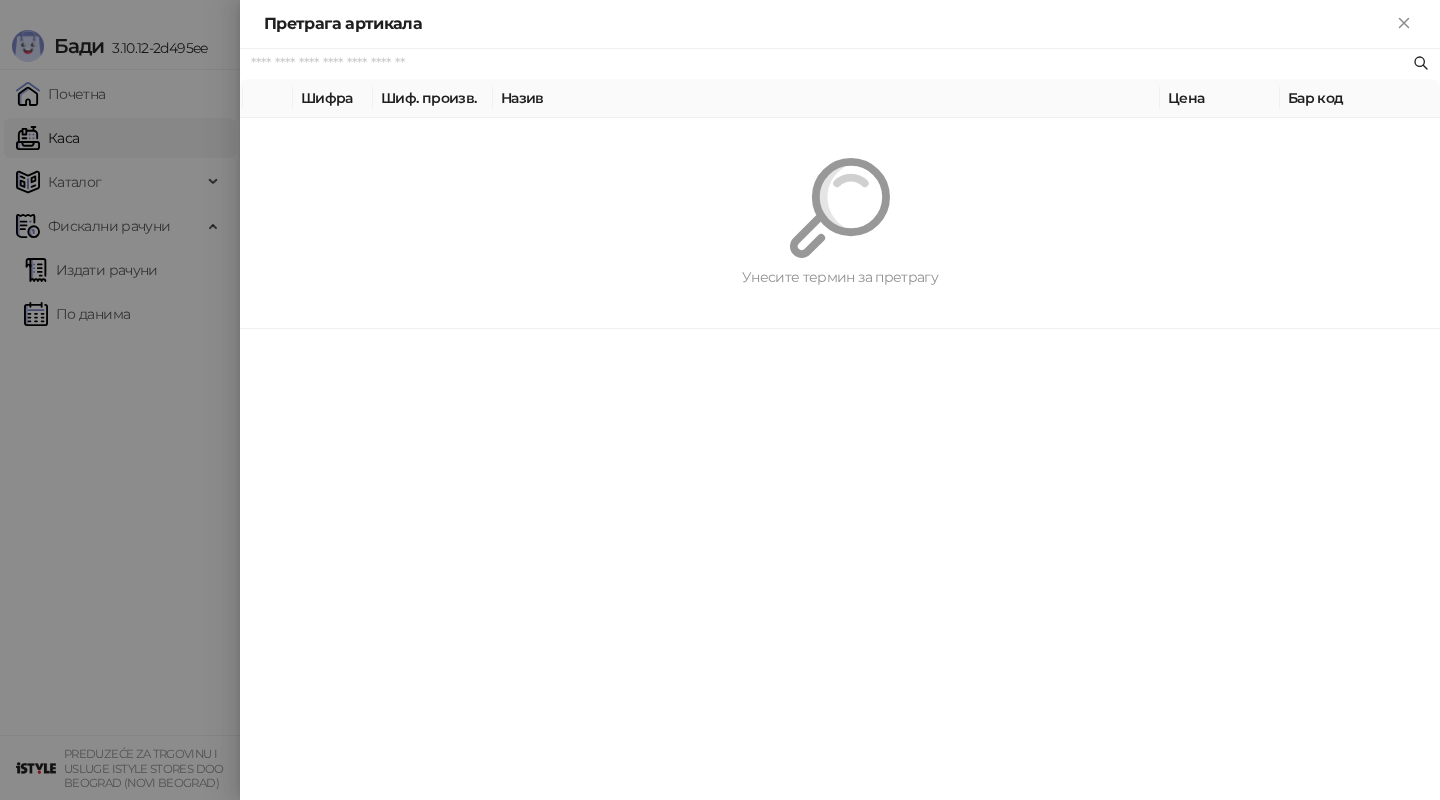 paste on "**********" 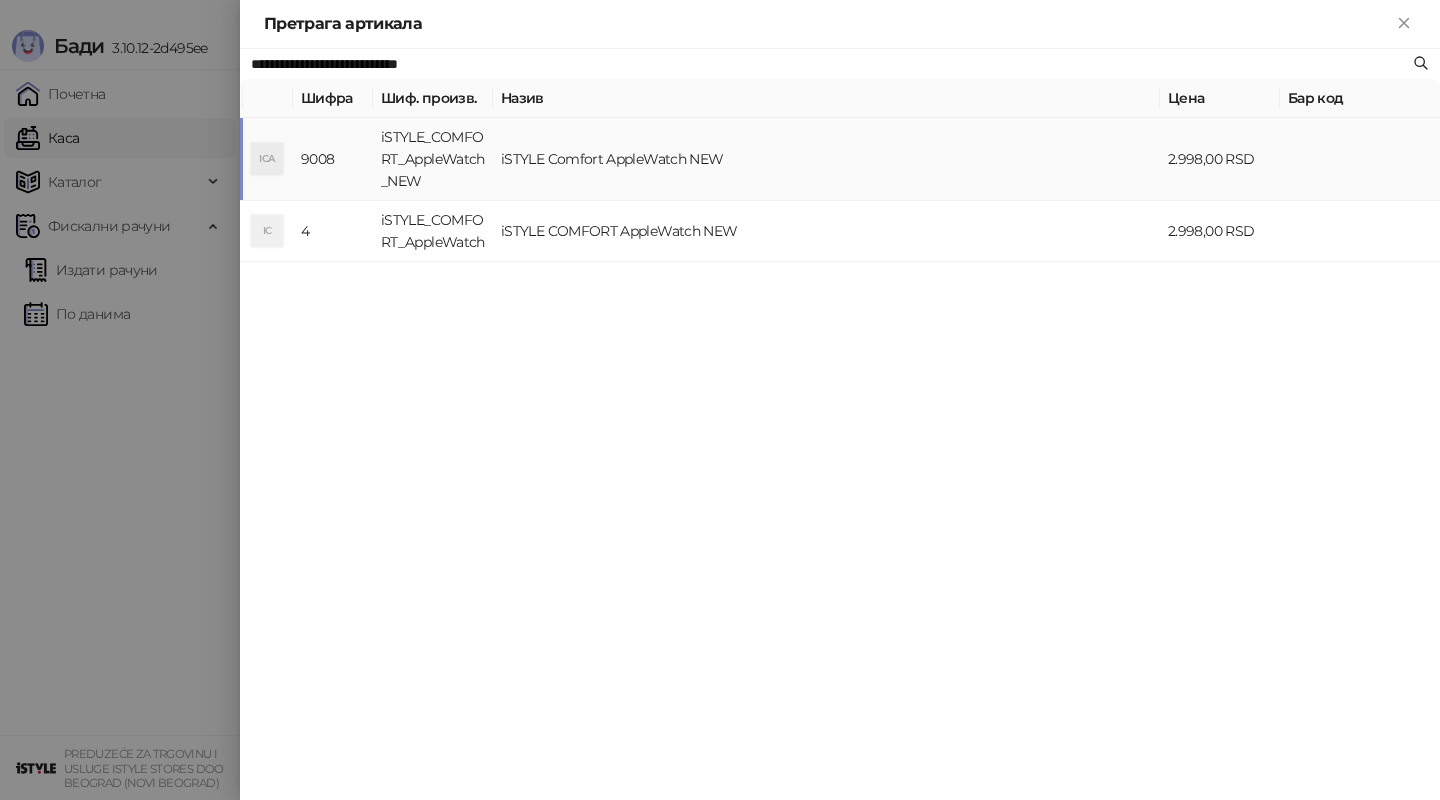 click on "iSTYLE Comfort AppleWatch NEW" at bounding box center (826, 159) 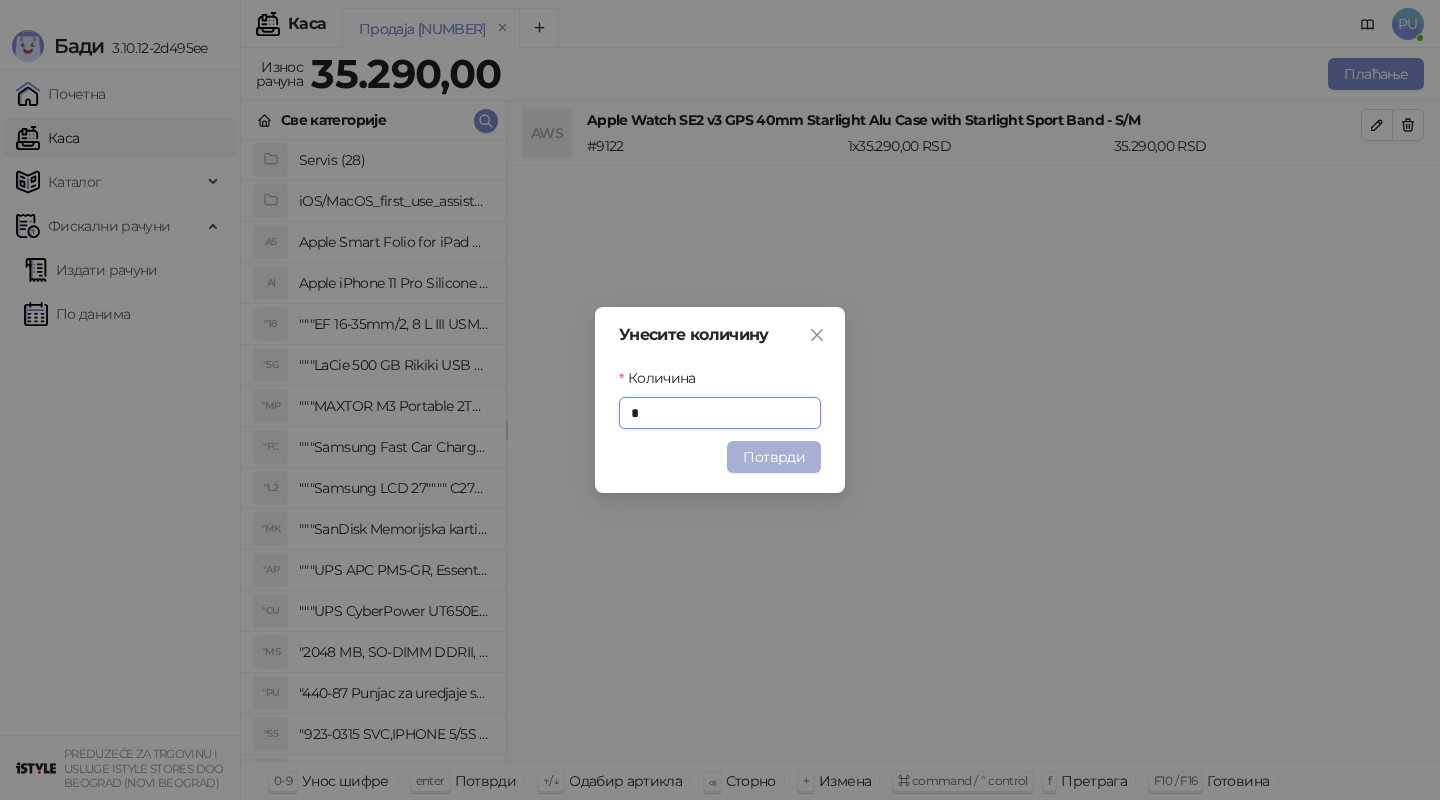 click on "Потврди" at bounding box center (774, 457) 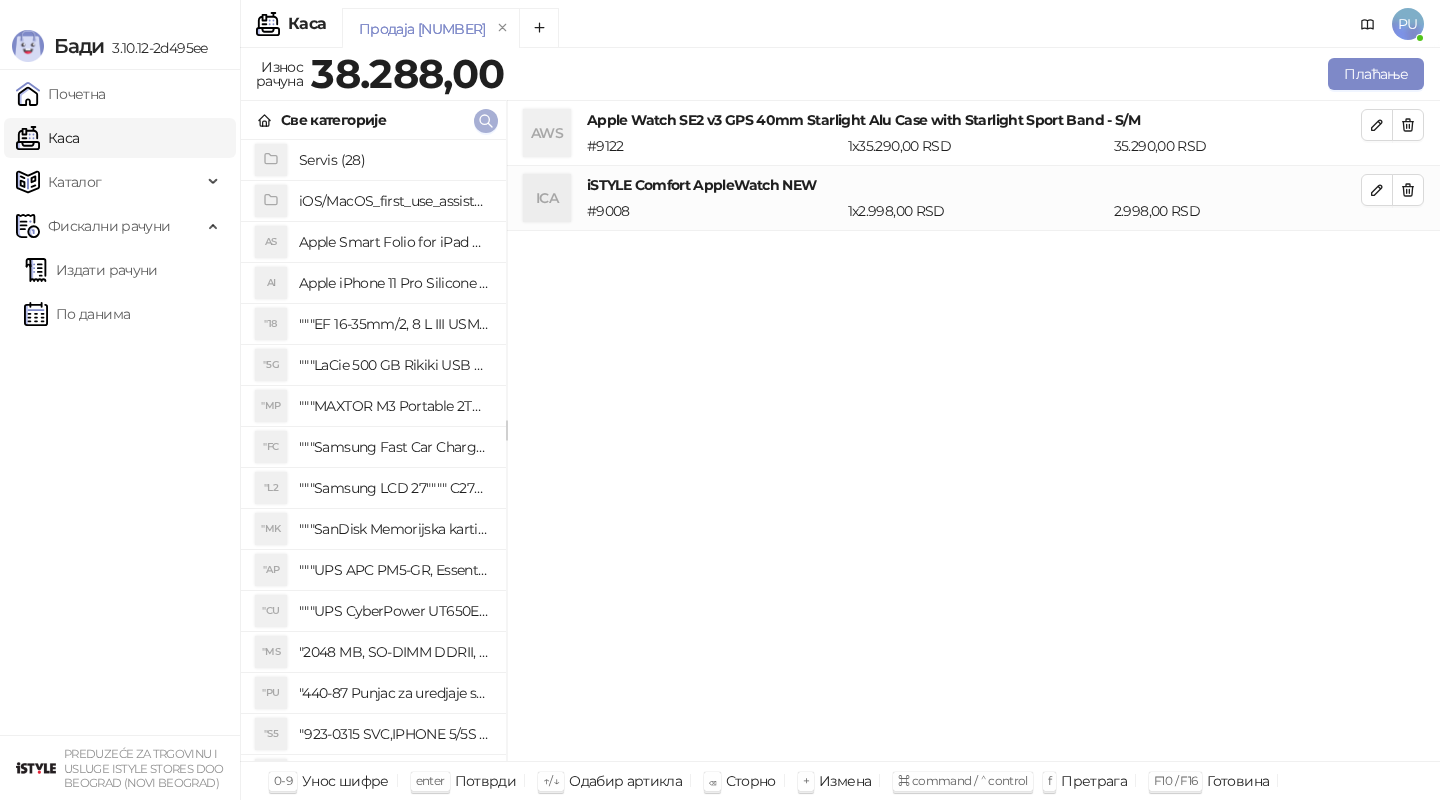 click at bounding box center (486, 121) 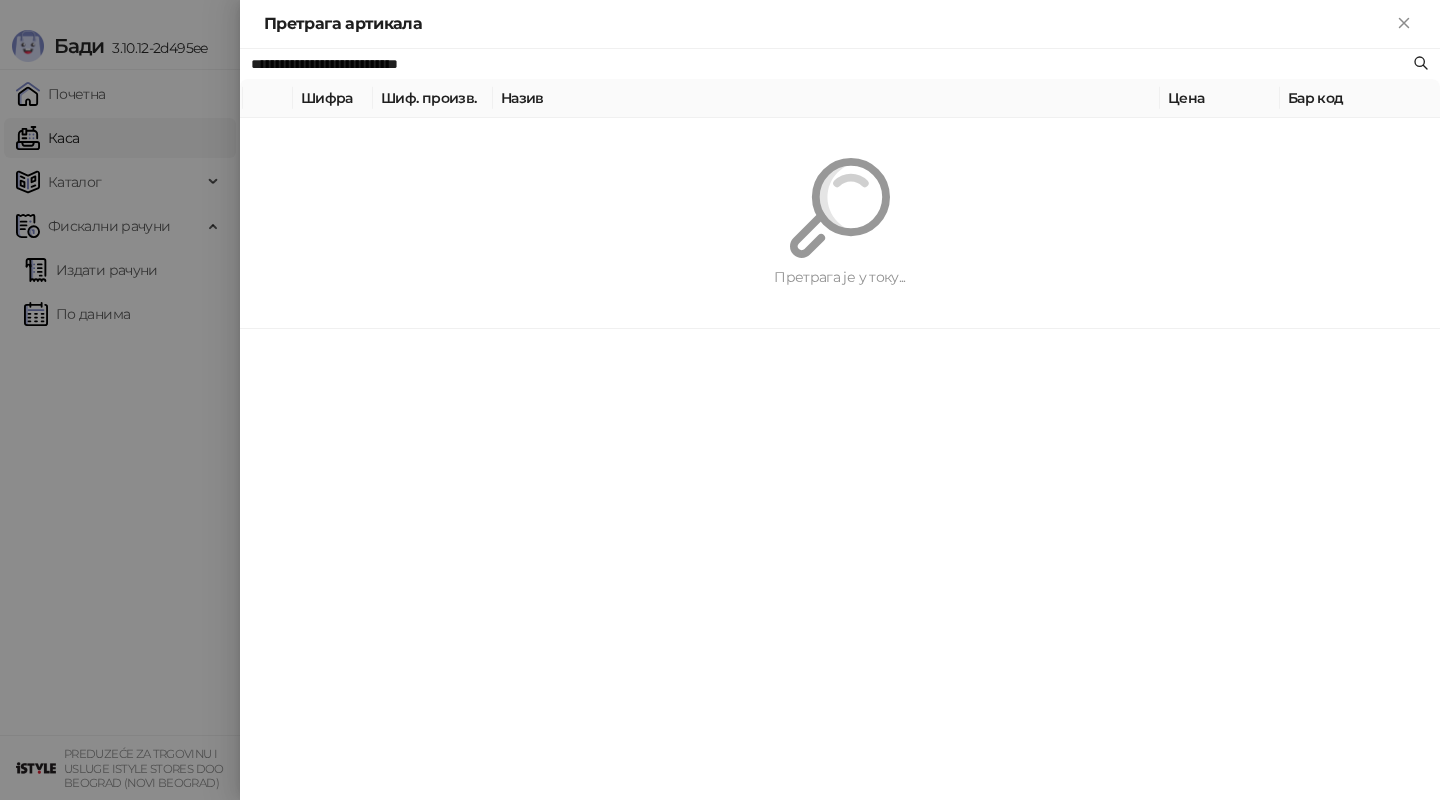 paste 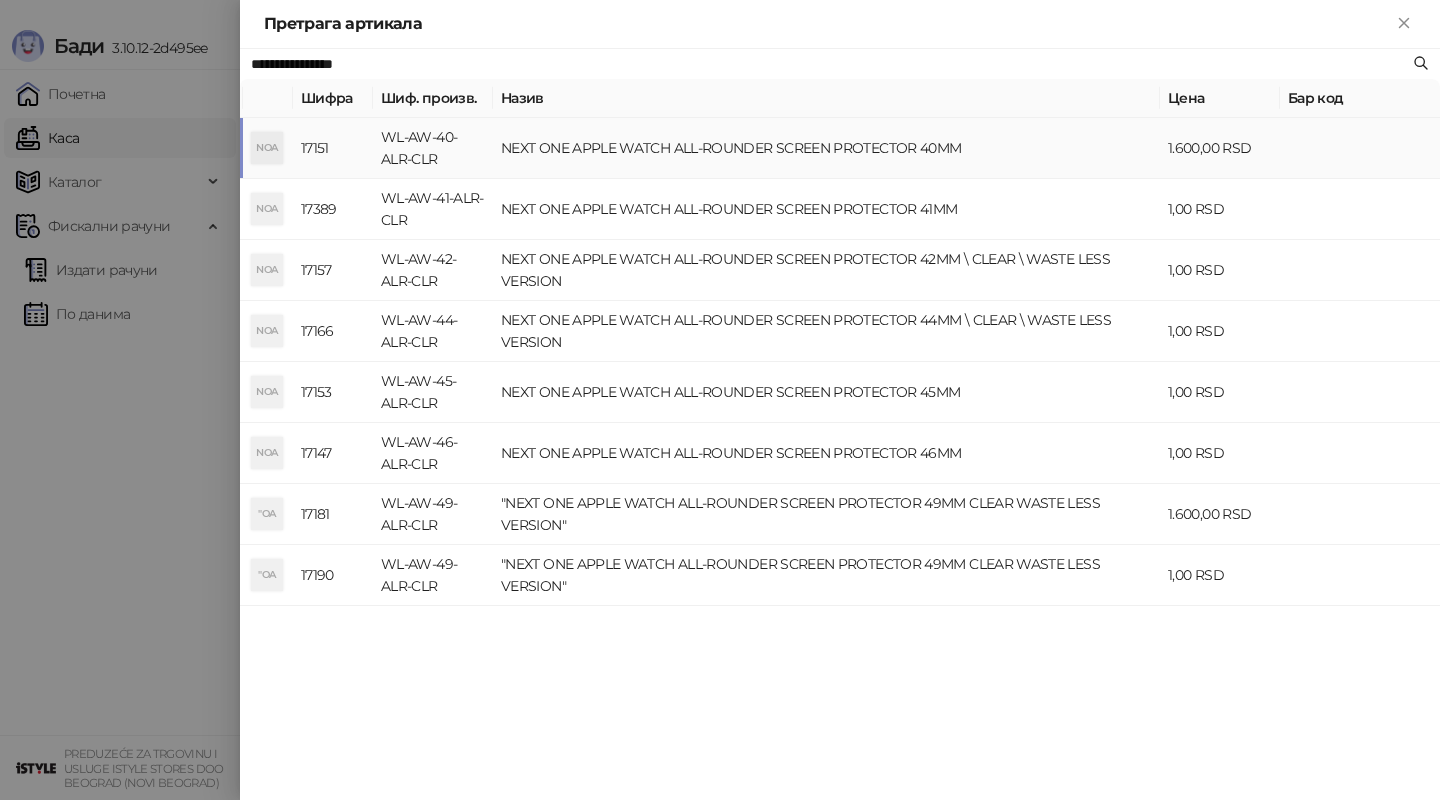 type on "**********" 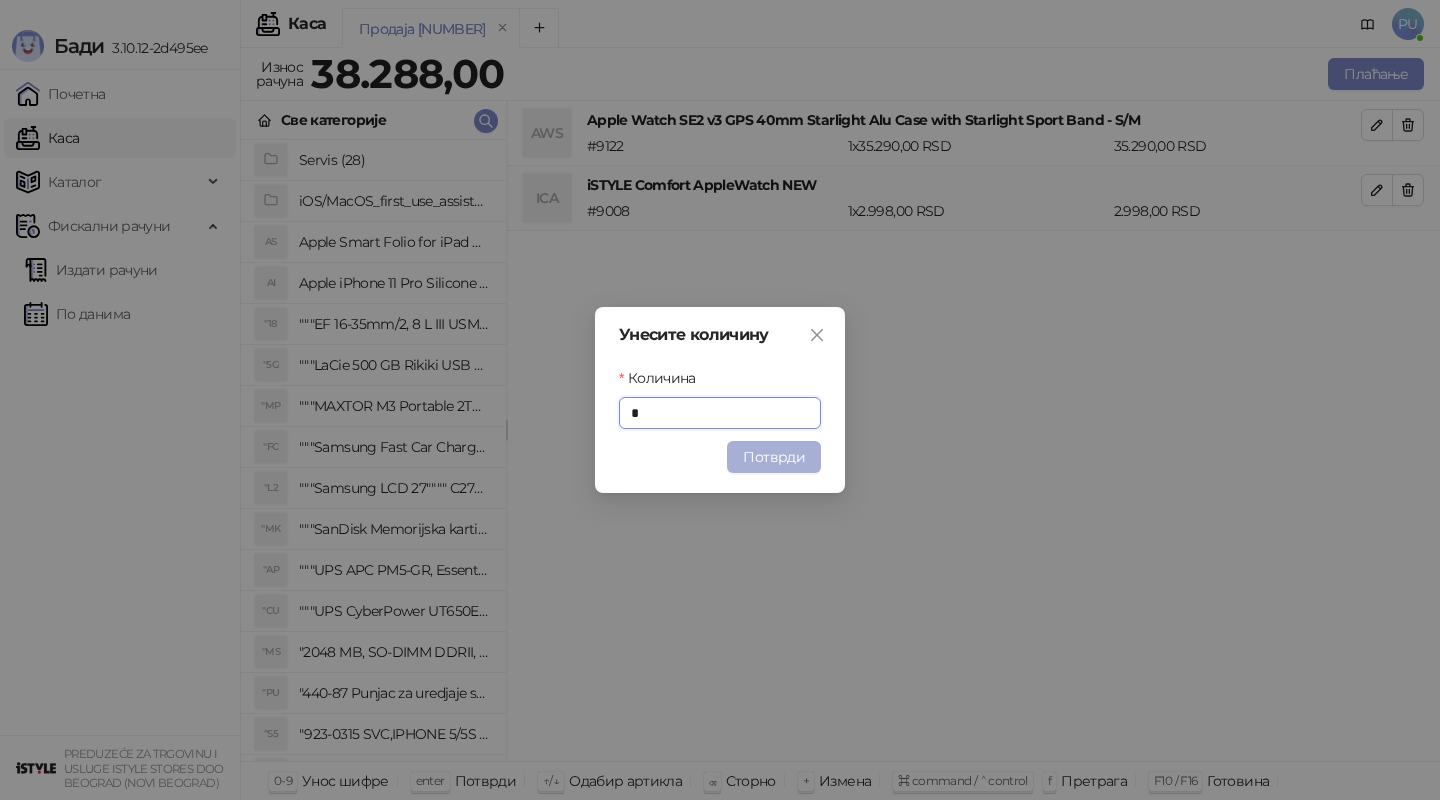click on "Потврди" at bounding box center (774, 457) 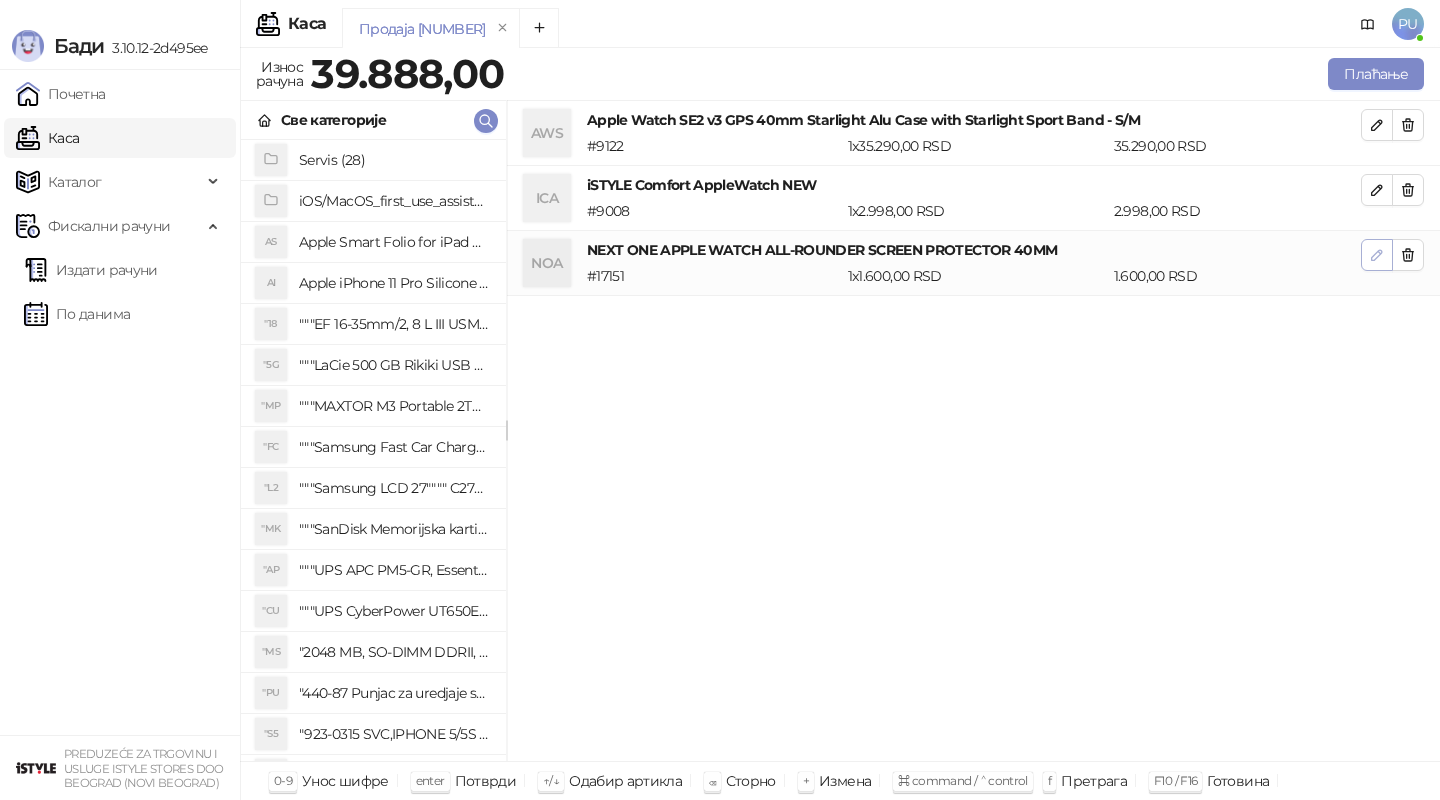 click at bounding box center [1377, 255] 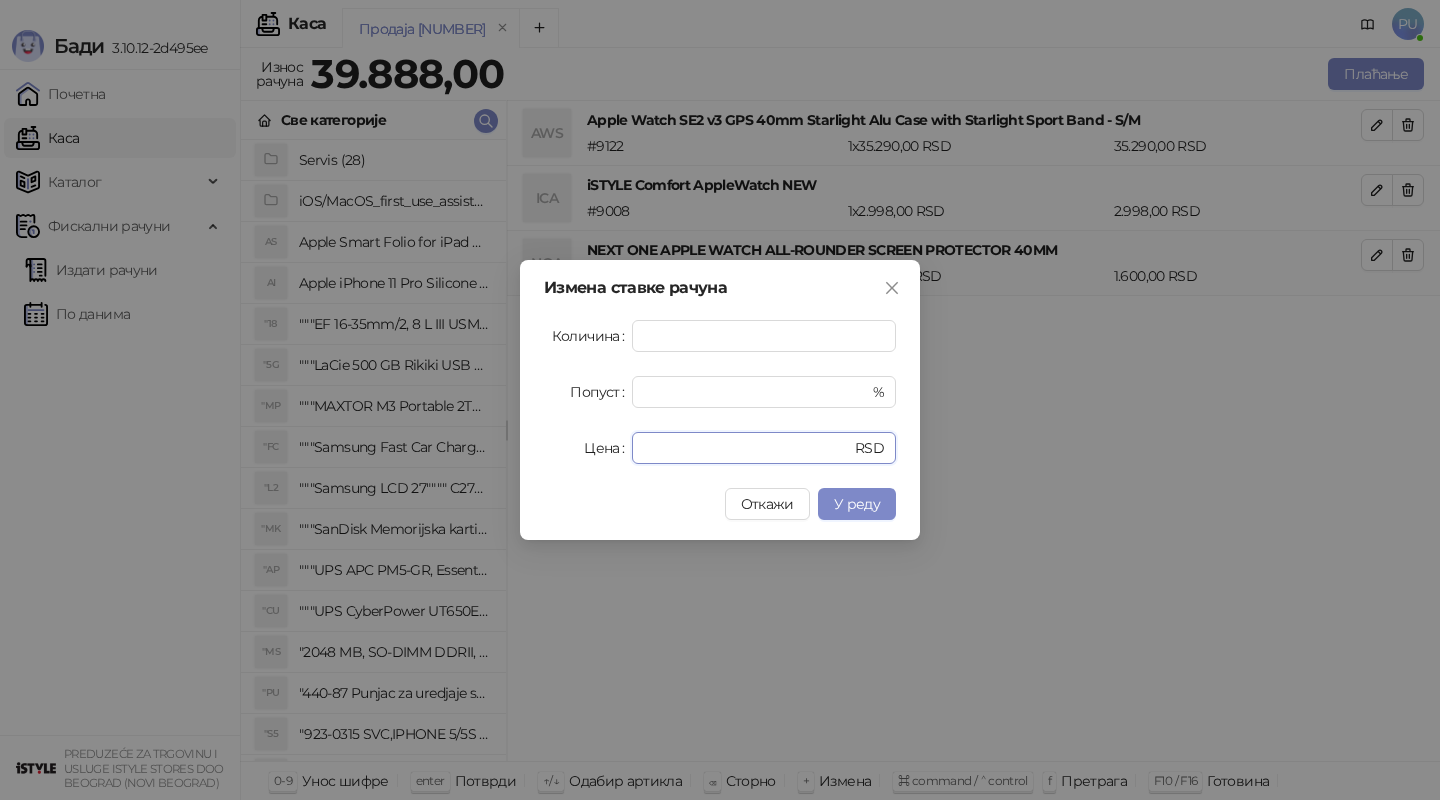 drag, startPoint x: 719, startPoint y: 450, endPoint x: 585, endPoint y: 450, distance: 134 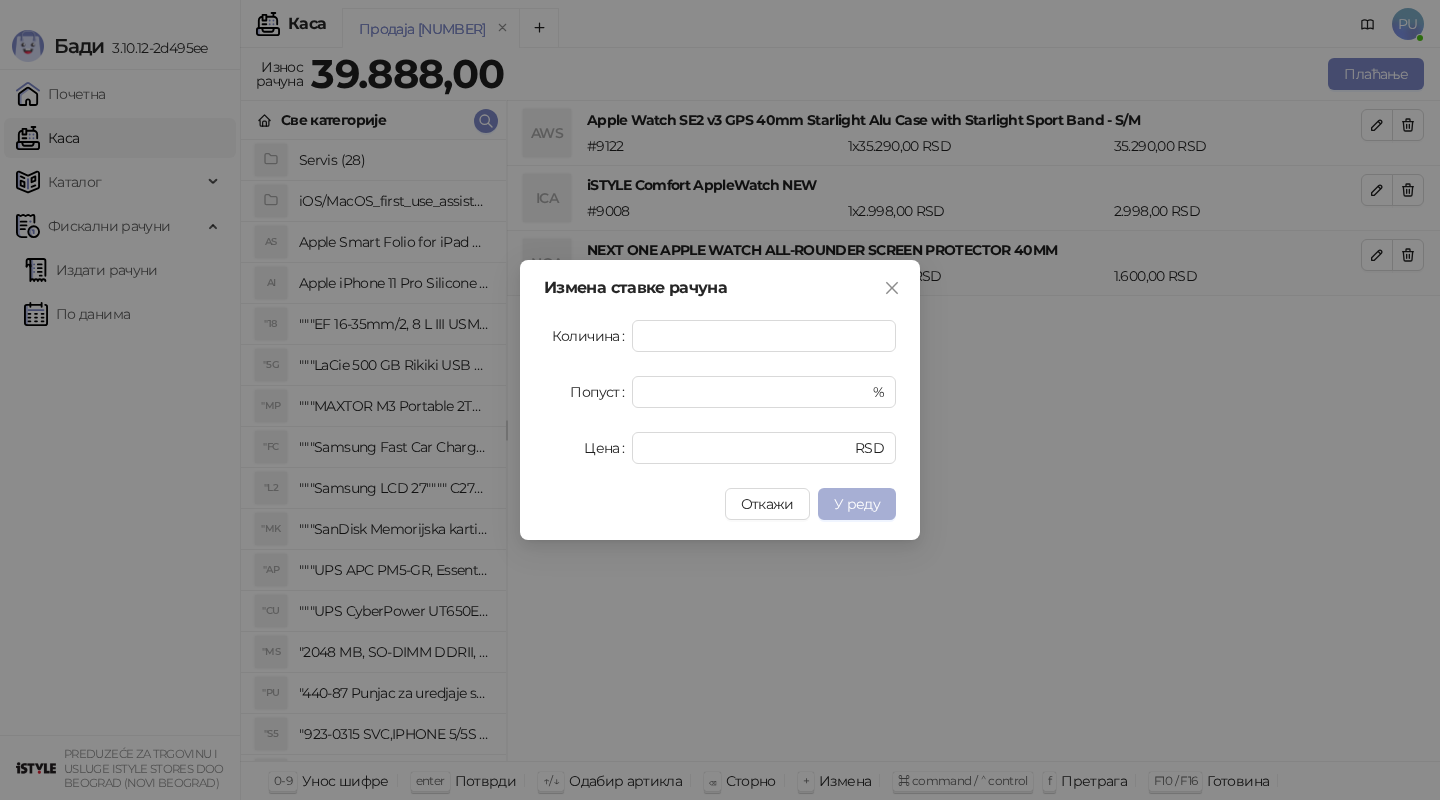 click on "У реду" at bounding box center [857, 504] 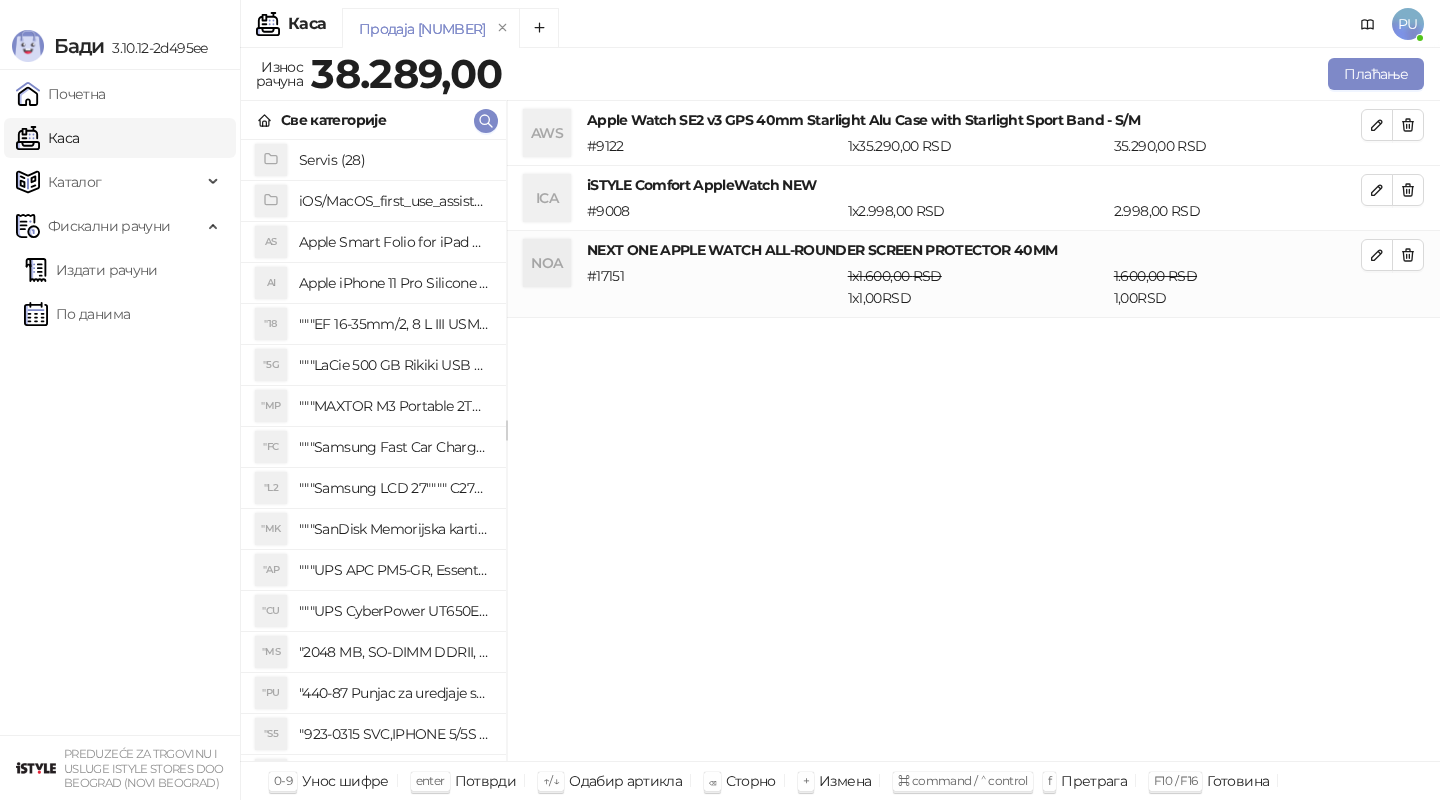 click on "AWS Apple Watch SE2 v3 GPS 40mm Starlight Alu Case with Starlight Sport Band - S/M    # 9122 1  x  [PRICE] RSD [PRICE] RSD ICA iSTYLE Comfort AppleWatch NEW    # 9008 1  x  [PRICE] RSD [PRICE] RSD NOA NEXT ONE APPLE WATCH ALL-ROUNDER SCREEN PROTECTOR 40MM    # 17151 1  x  [PRICE]  RSD 1  x  [PRICE]  RSD  [PRICE]  RSD [PRICE]  RSD" at bounding box center [973, 431] 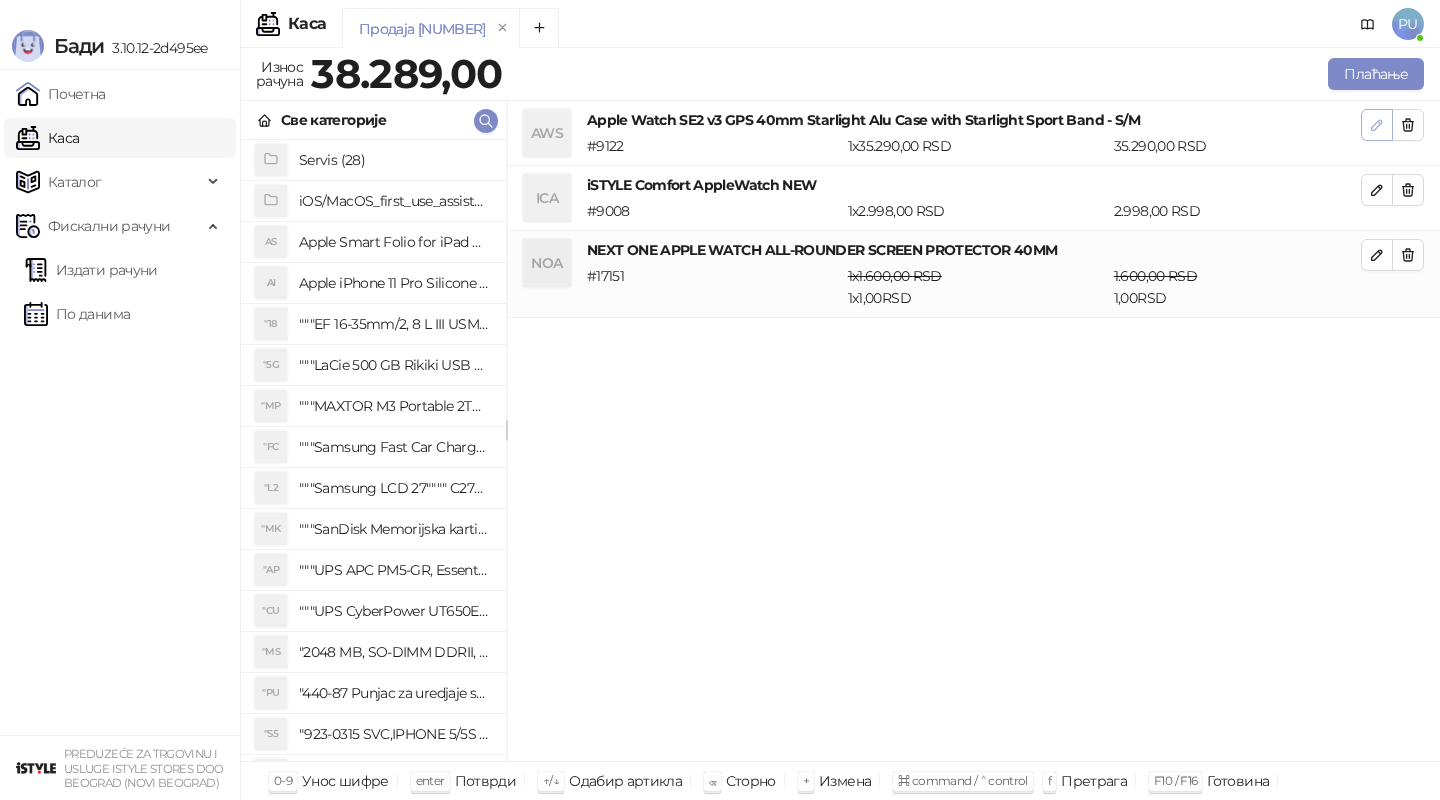 click at bounding box center (1377, 125) 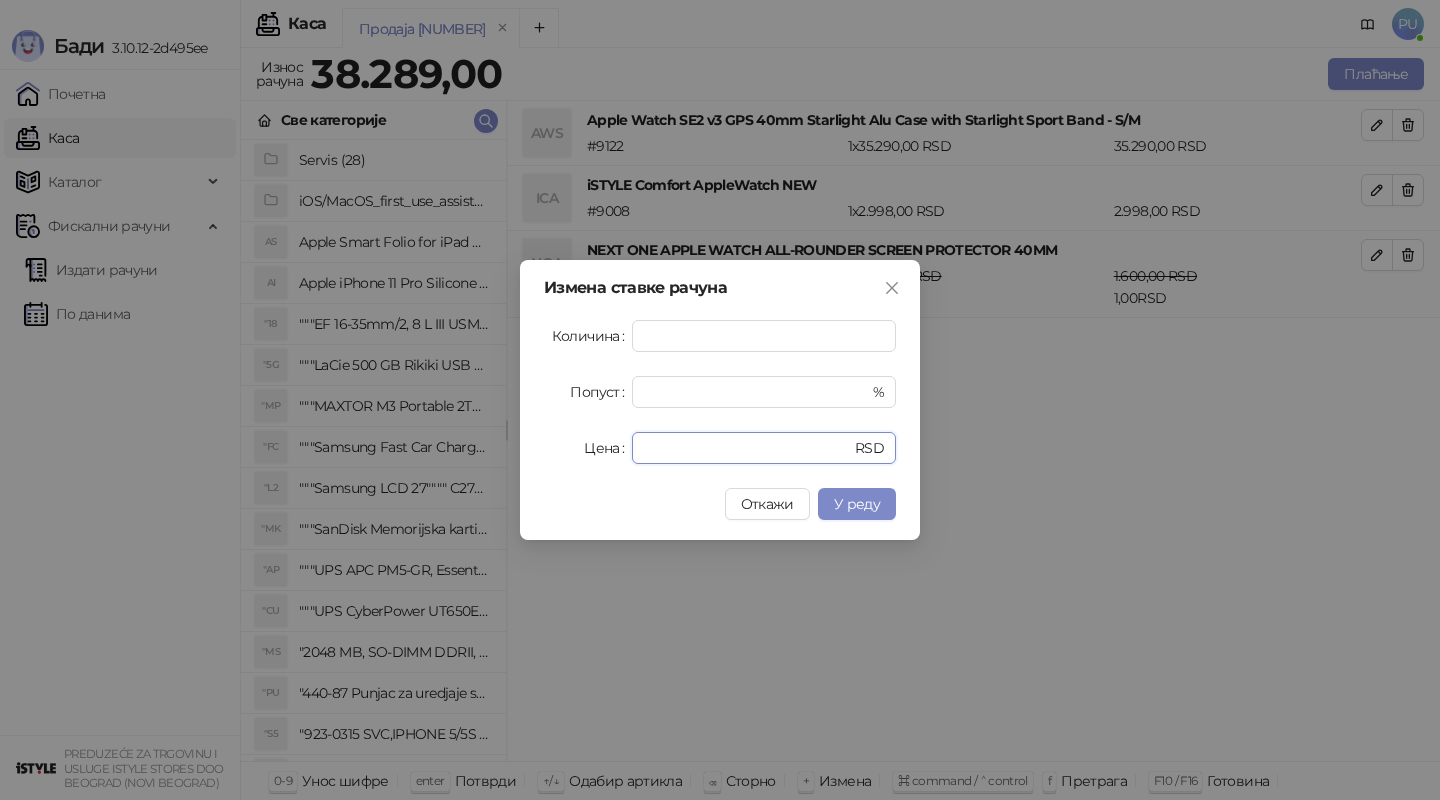 drag, startPoint x: 789, startPoint y: 458, endPoint x: 524, endPoint y: 458, distance: 265 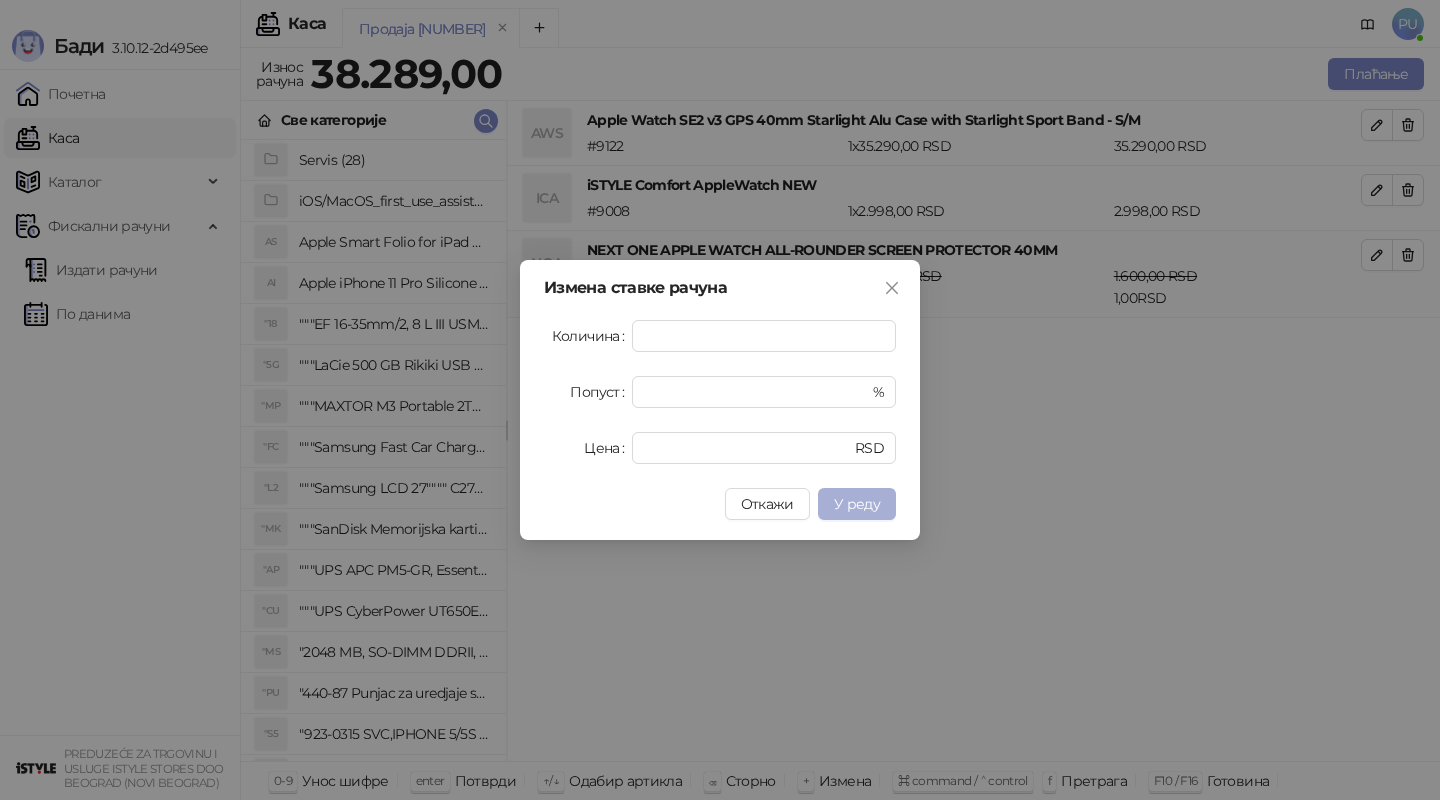 type on "*****" 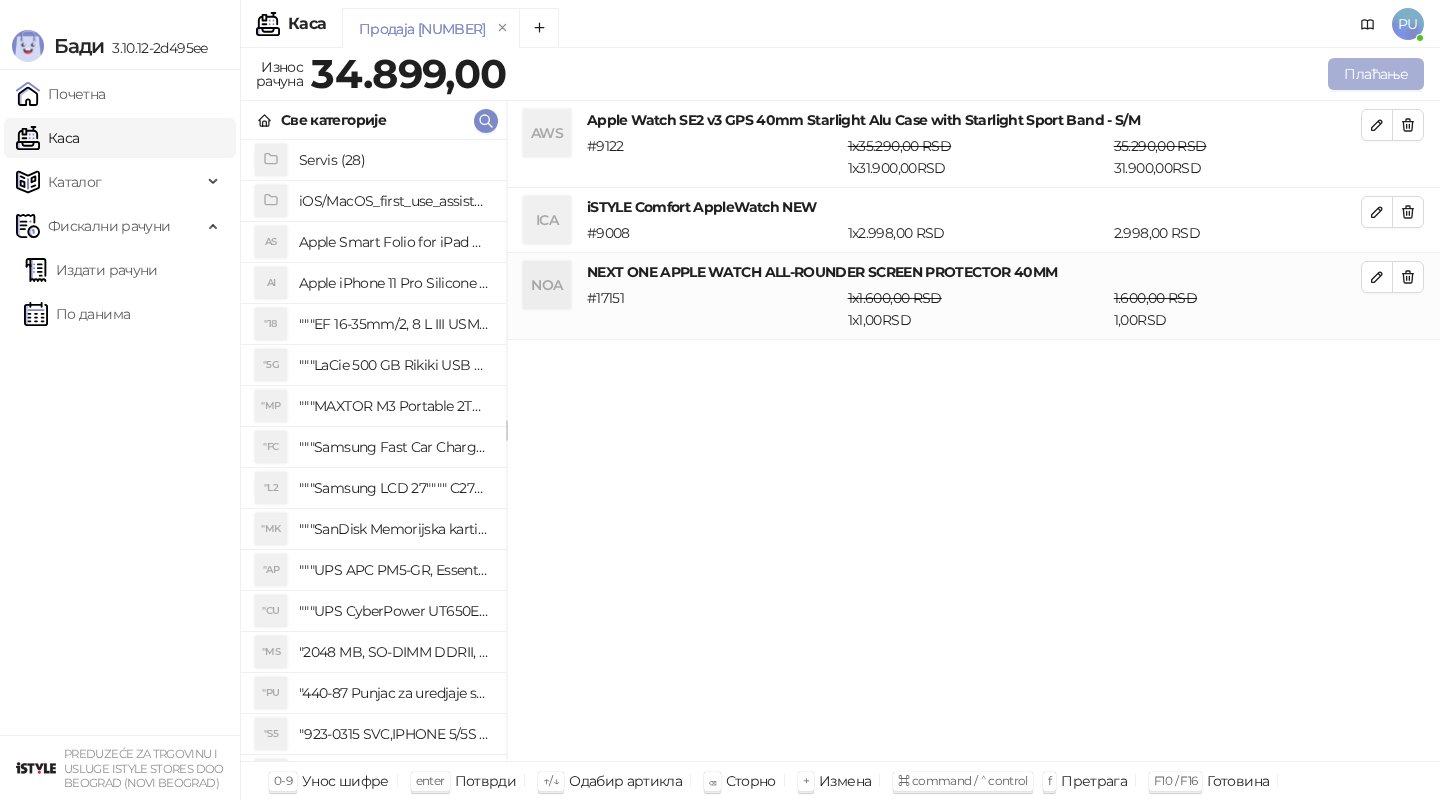 click on "Плаћање" at bounding box center [1376, 74] 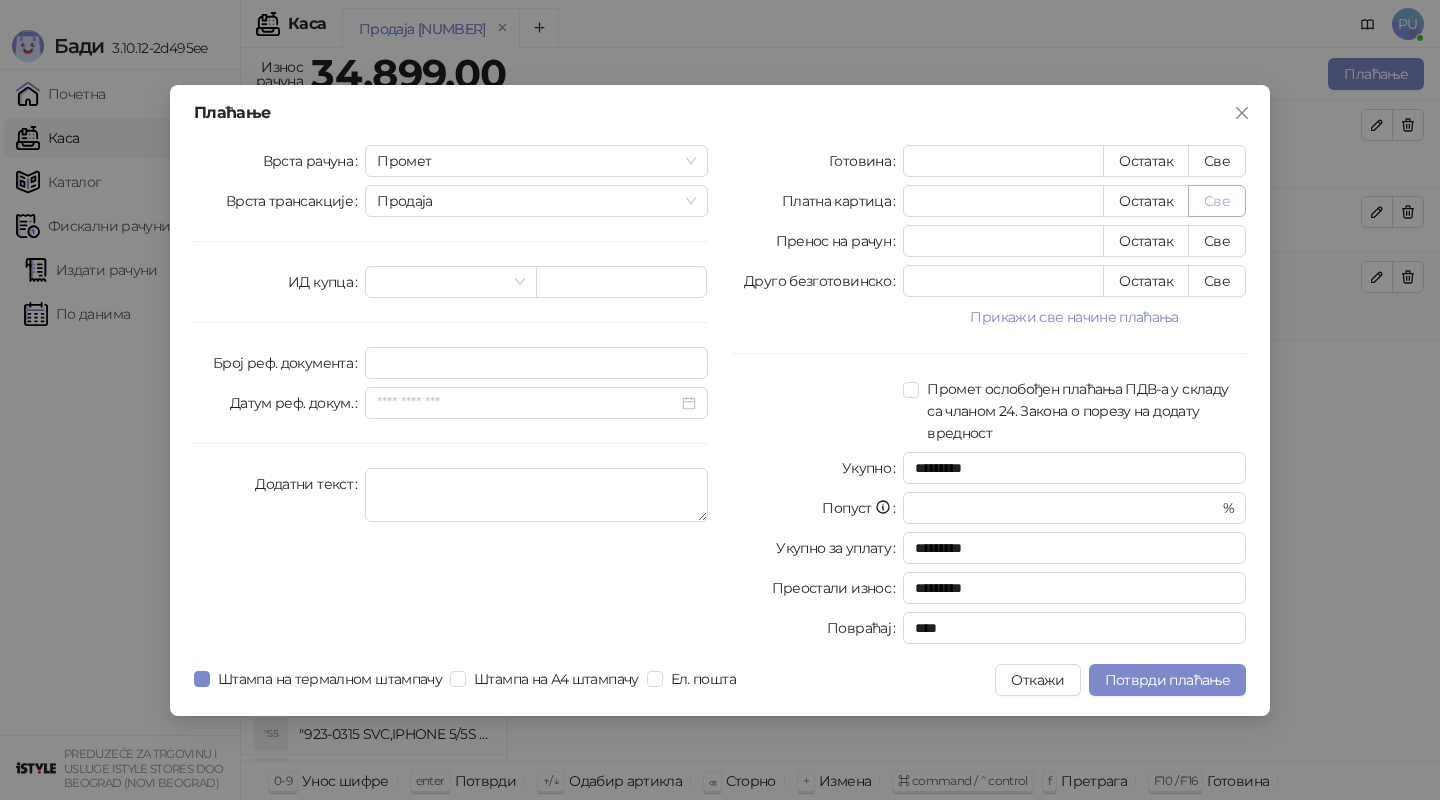 click on "Све" at bounding box center [1217, 201] 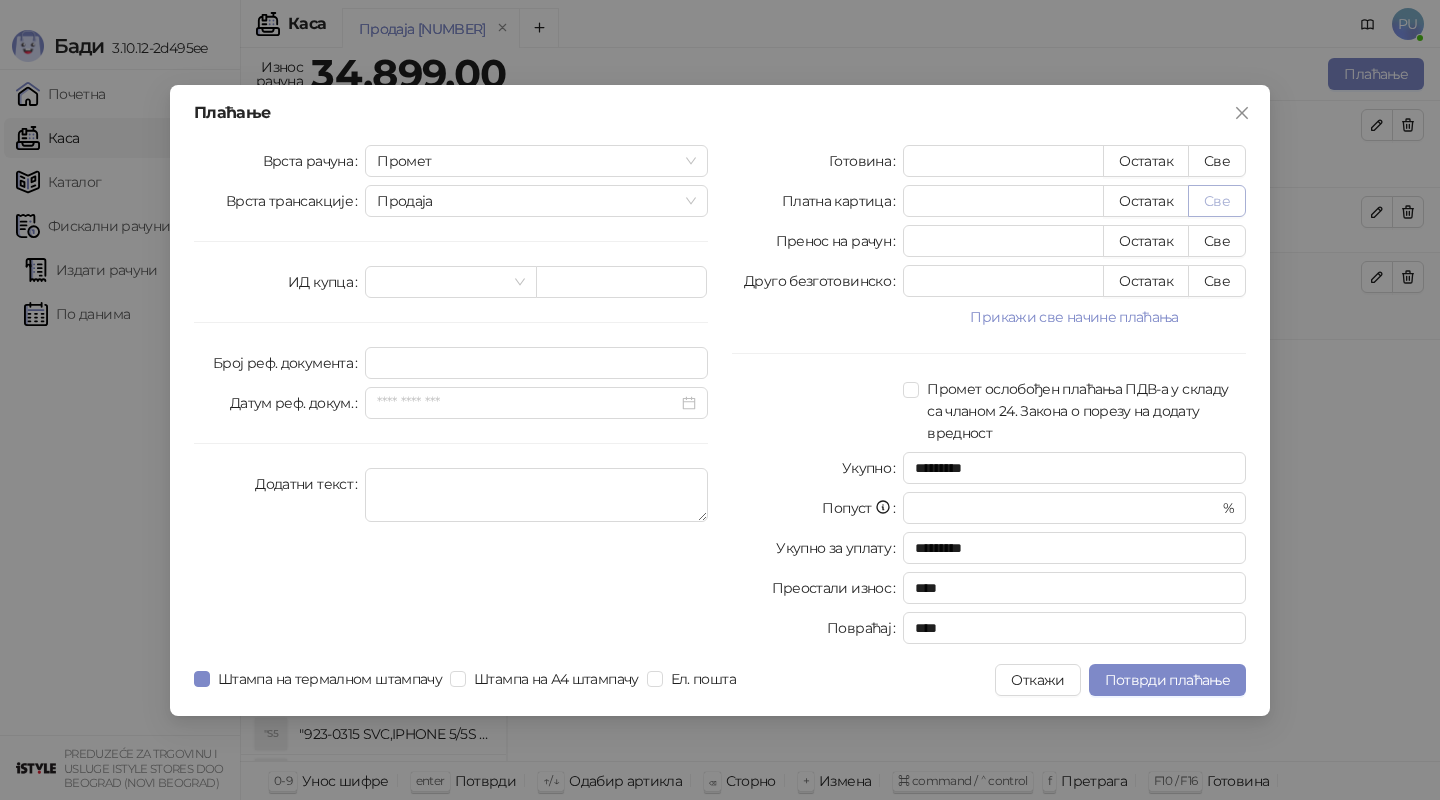click on "Све" at bounding box center [1217, 201] 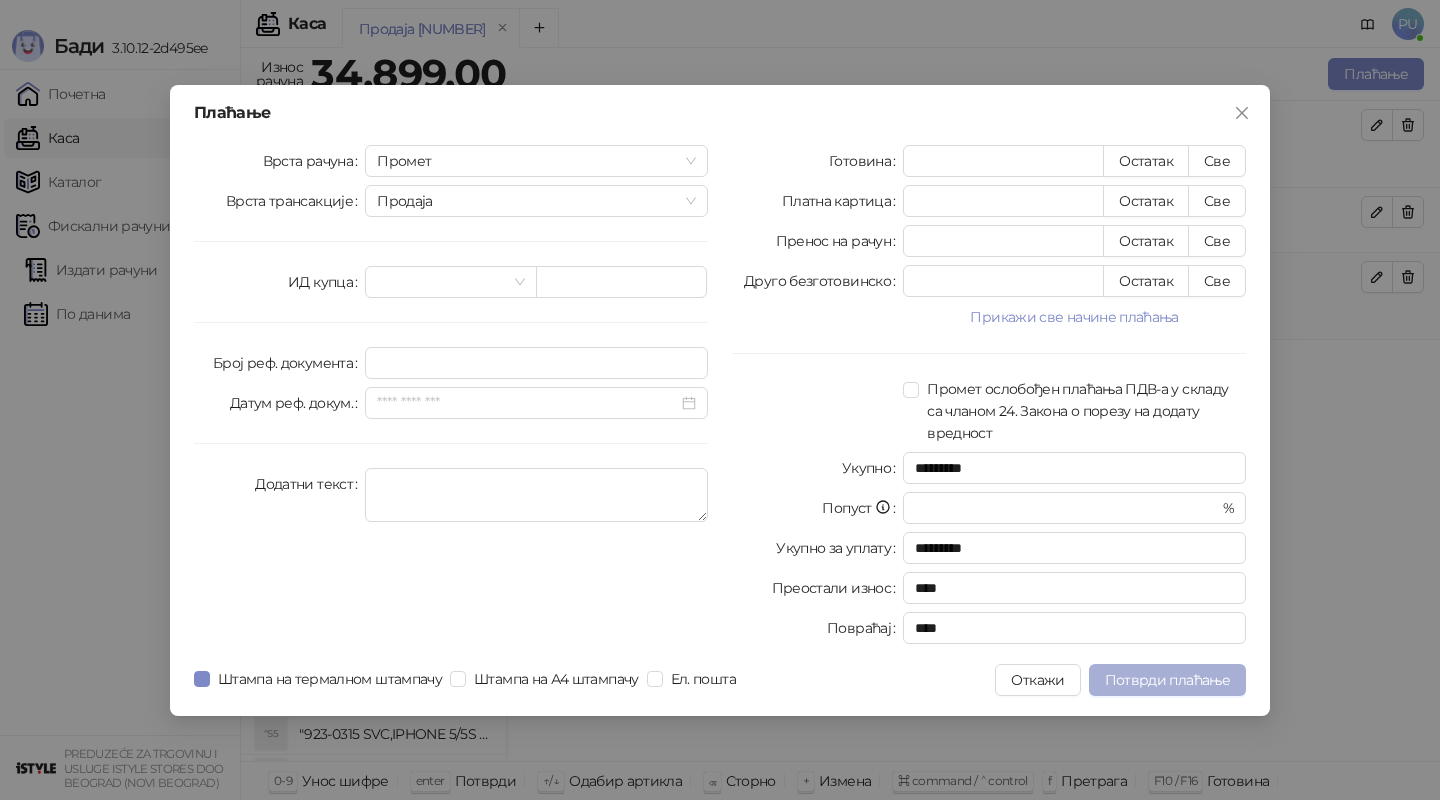 click on "Потврди плаћање" at bounding box center [1167, 680] 